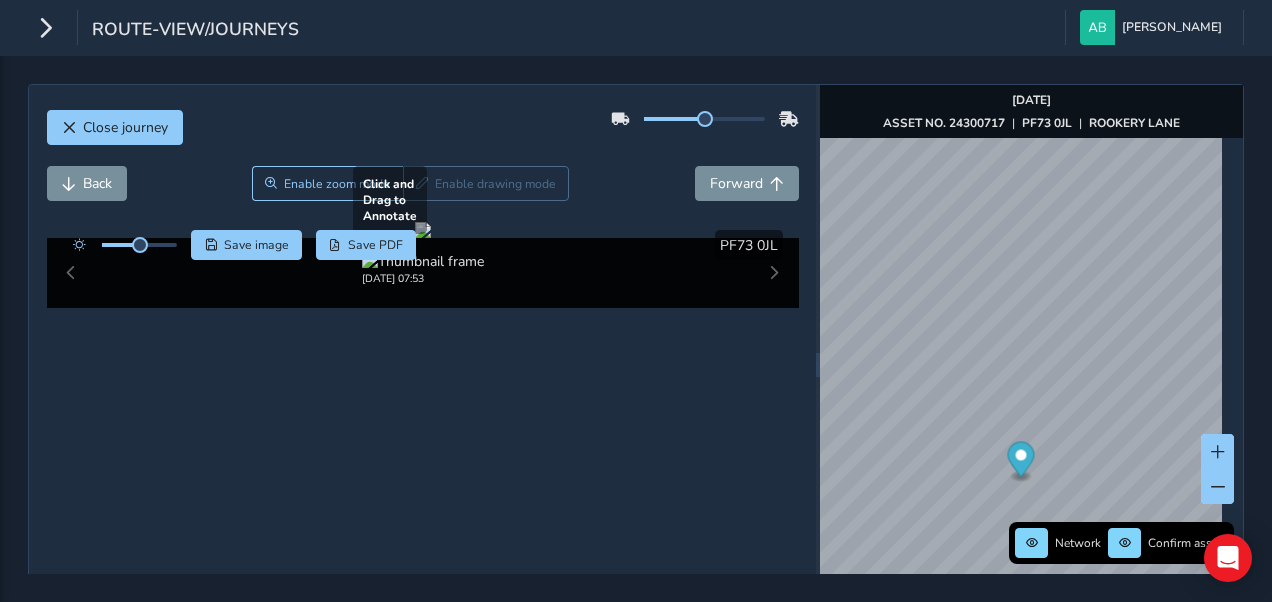 scroll, scrollTop: 0, scrollLeft: 0, axis: both 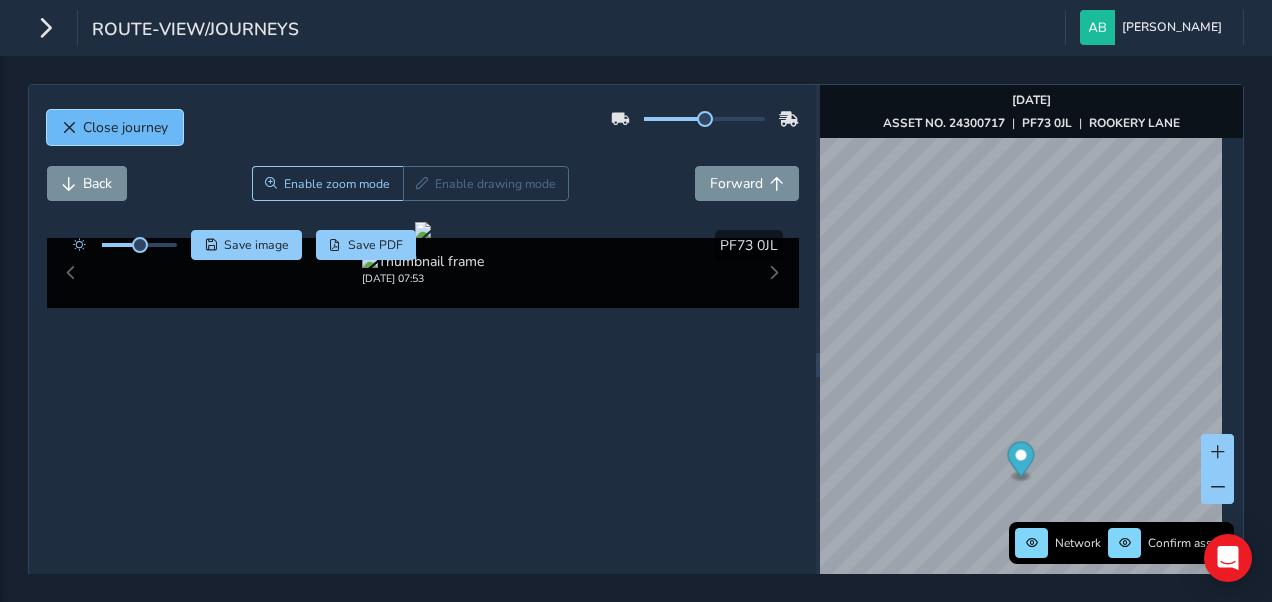 click on "Close journey" at bounding box center (125, 127) 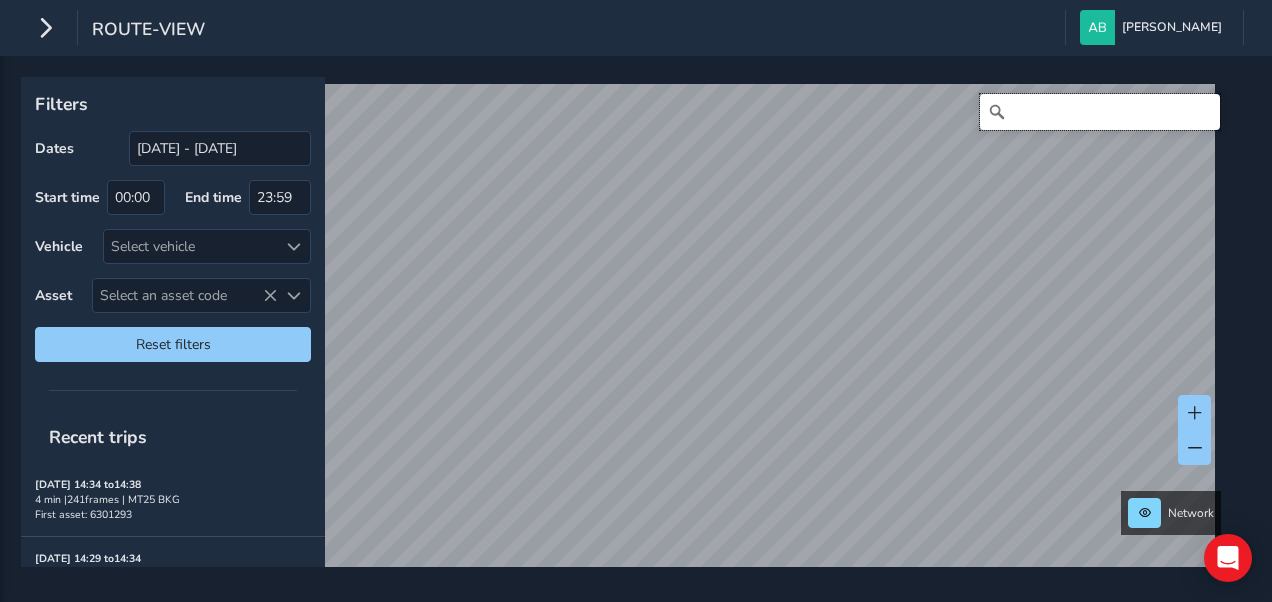 click at bounding box center [1100, 112] 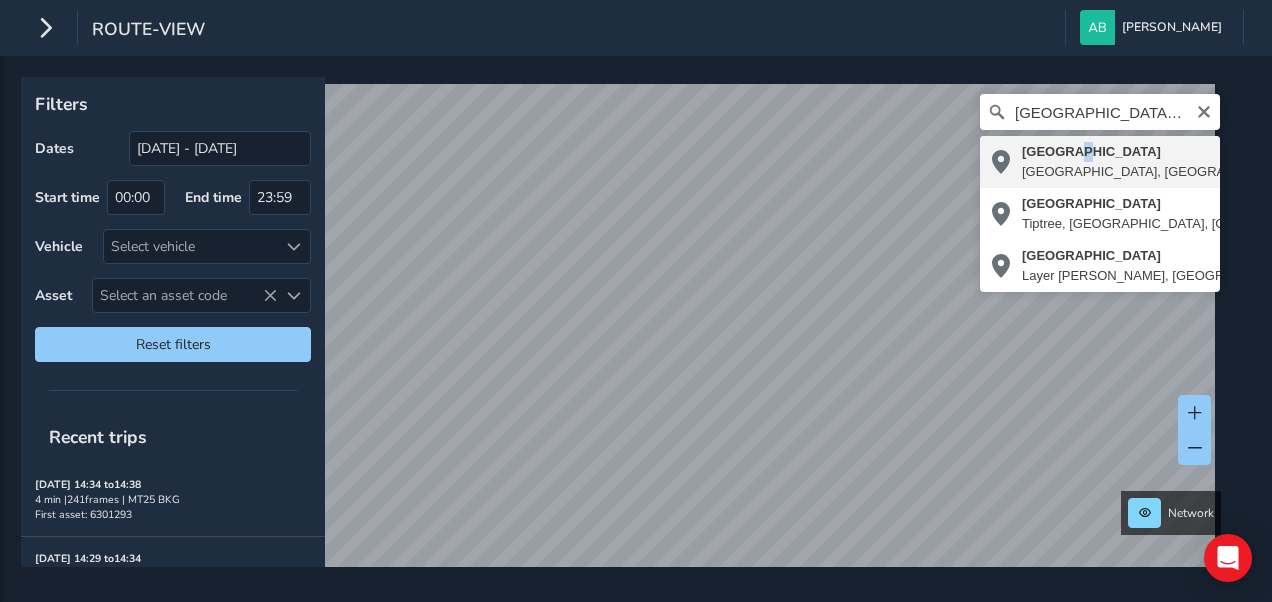 type on "[STREET_ADDRESS]" 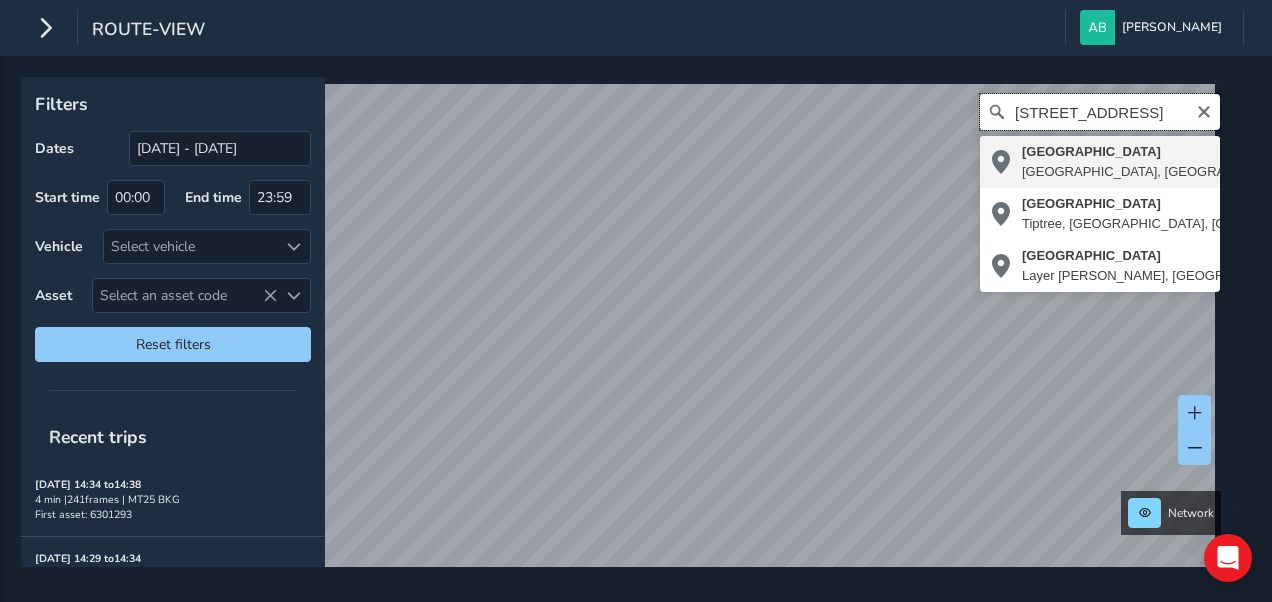 scroll, scrollTop: 0, scrollLeft: 0, axis: both 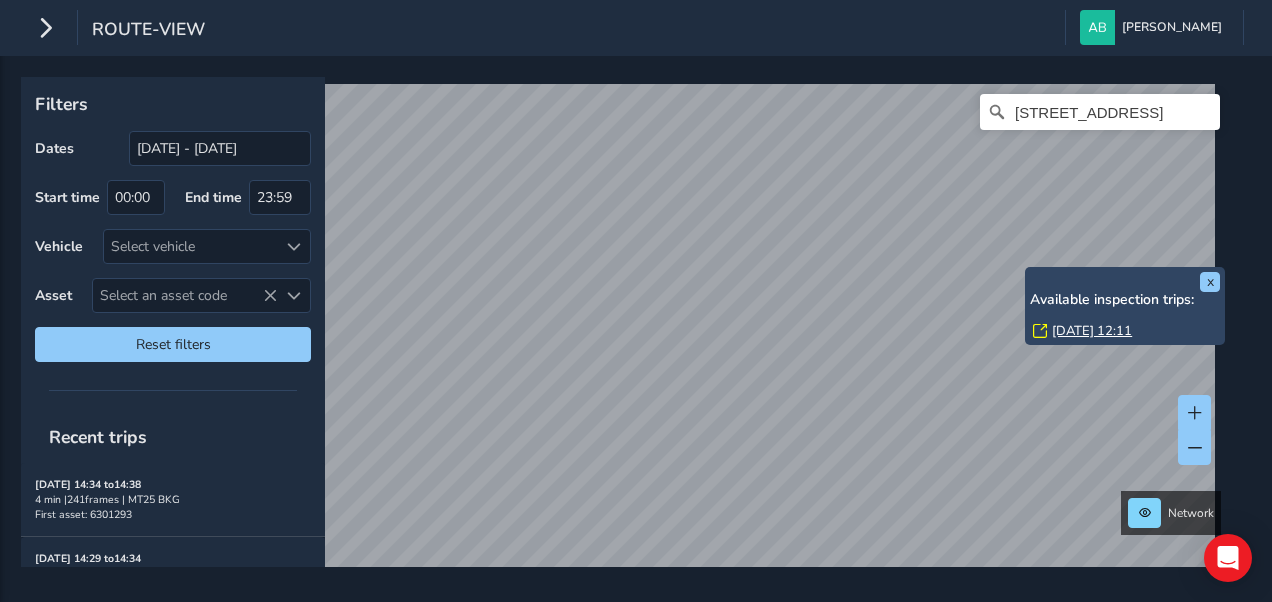 click on "x Available inspection trips: [GEOGRAPHIC_DATA][DATE] 12:11" at bounding box center [1125, 306] 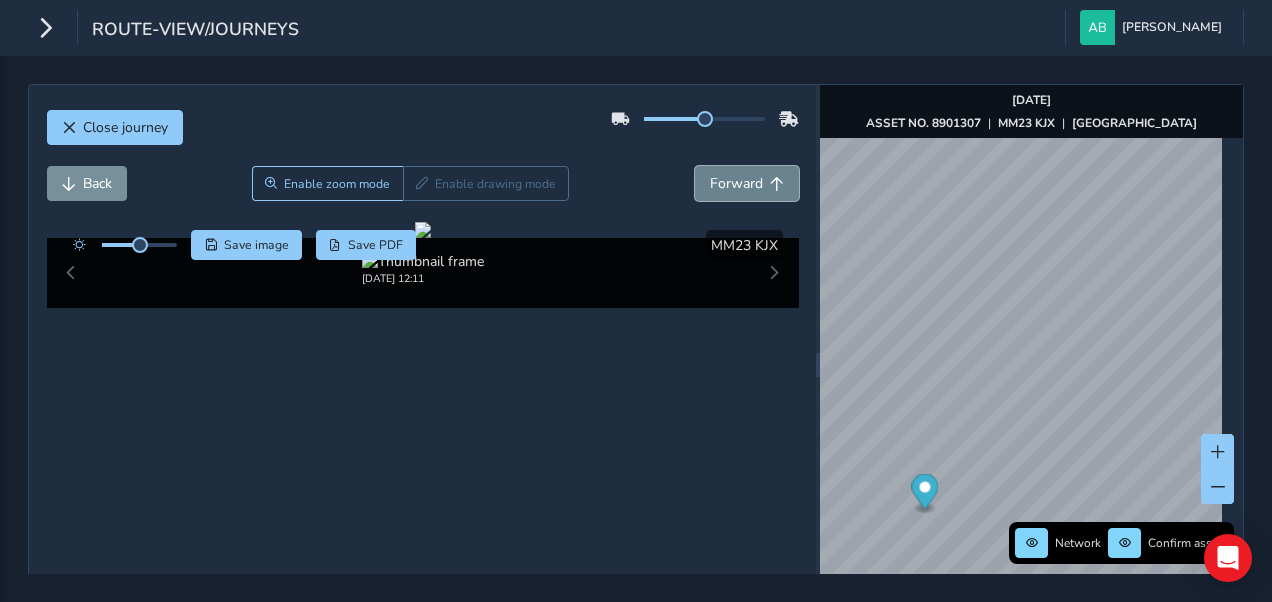 click on "Forward" at bounding box center (736, 183) 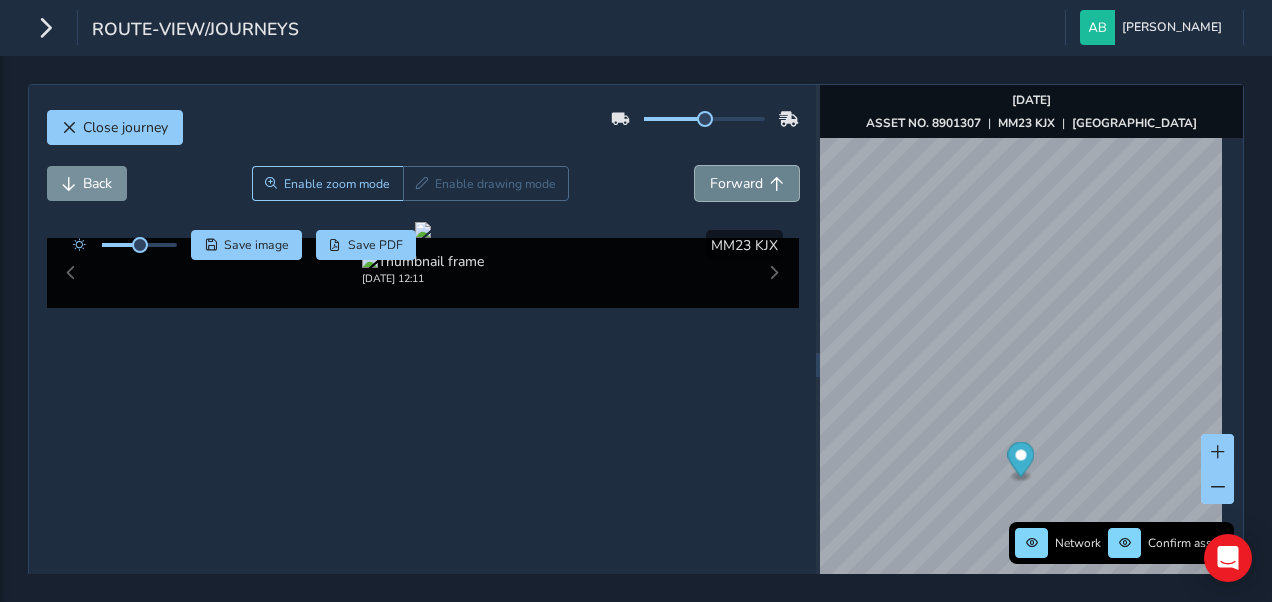 click on "Forward" at bounding box center (736, 183) 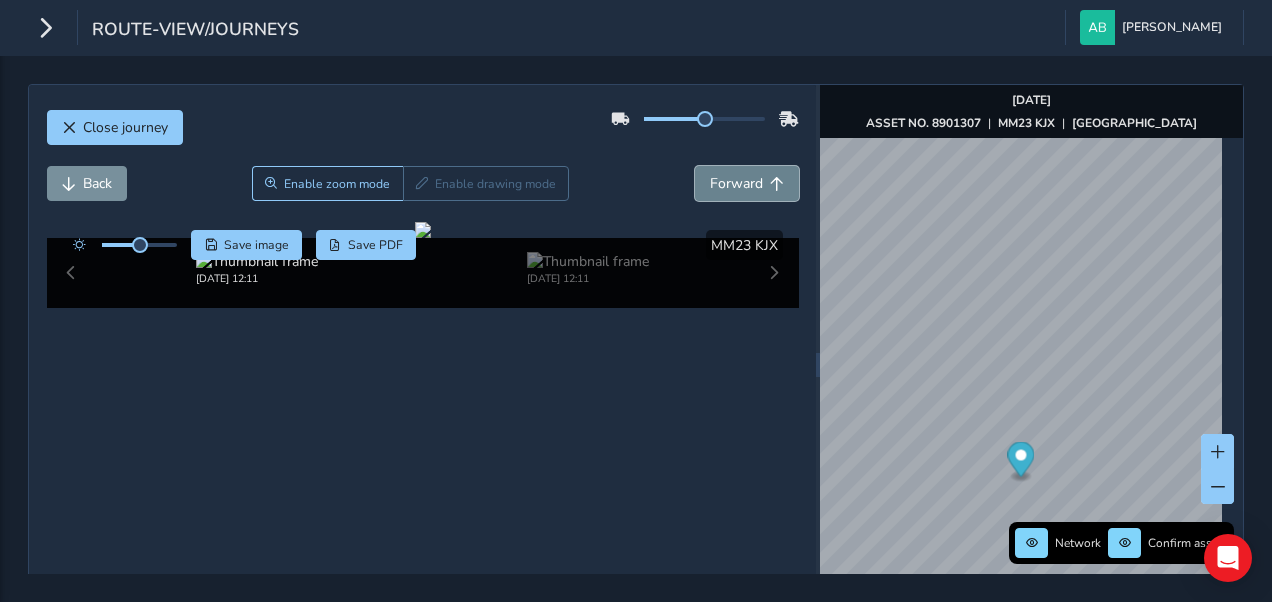 click on "Forward" at bounding box center [736, 183] 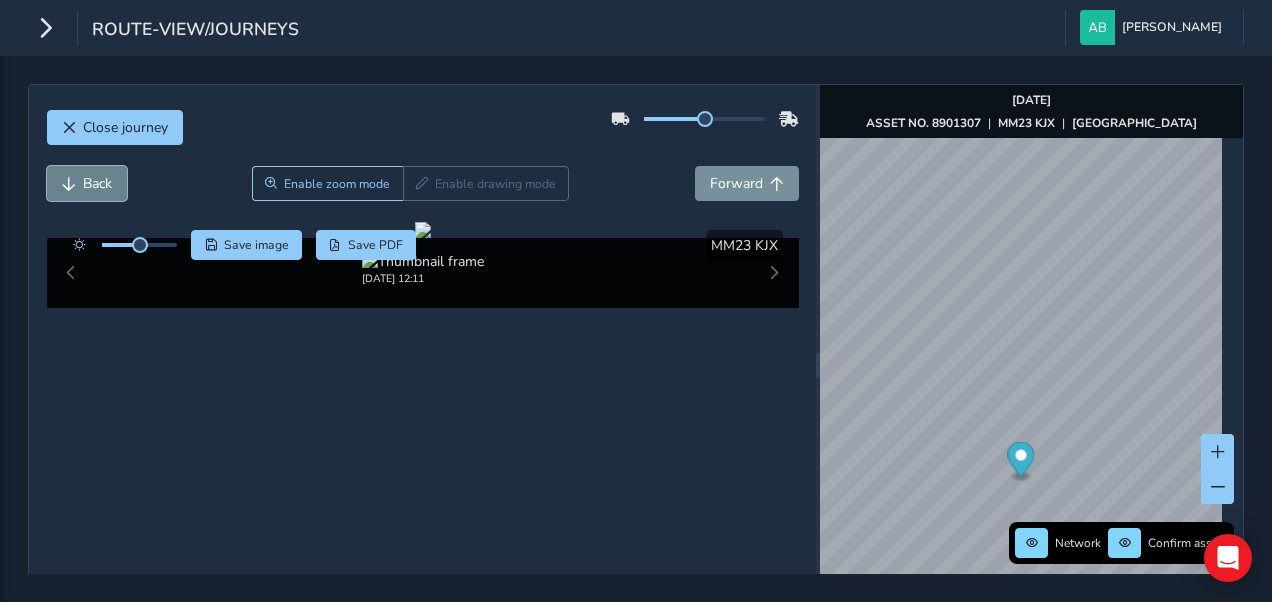 click at bounding box center [69, 184] 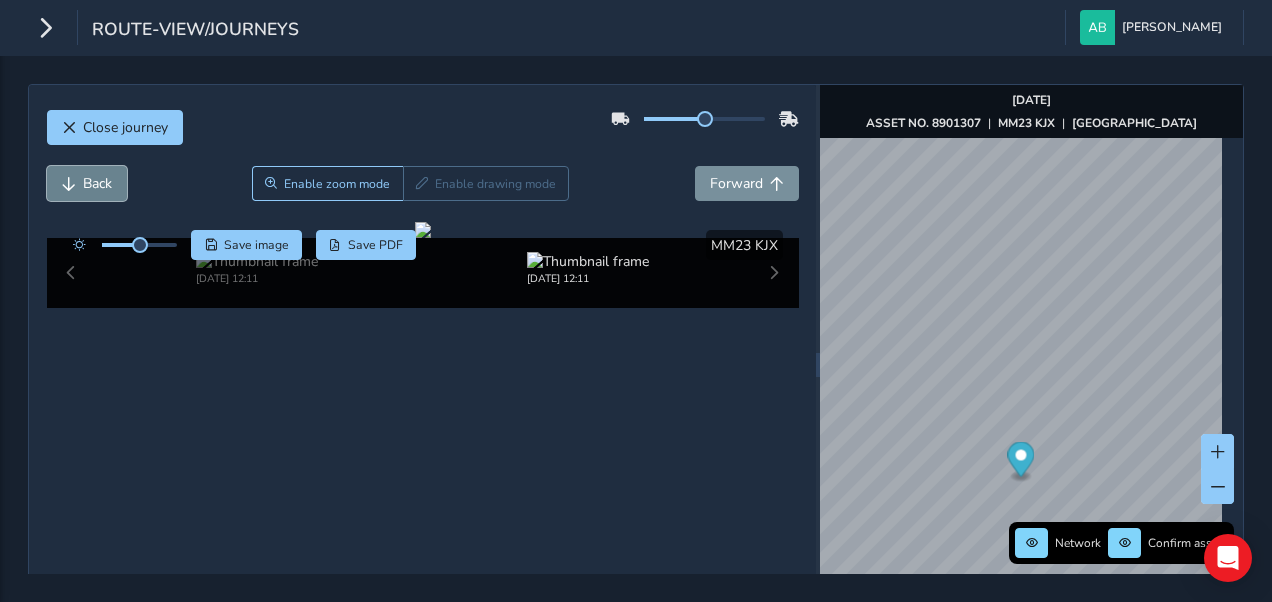 click at bounding box center [69, 184] 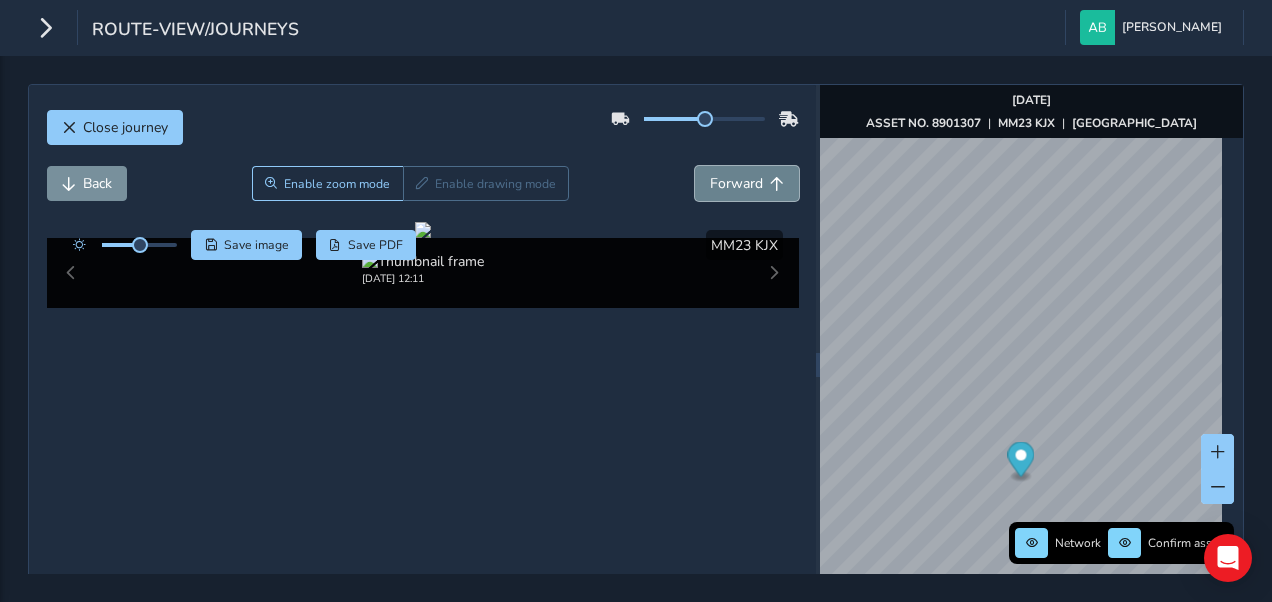 click on "Forward" at bounding box center (736, 183) 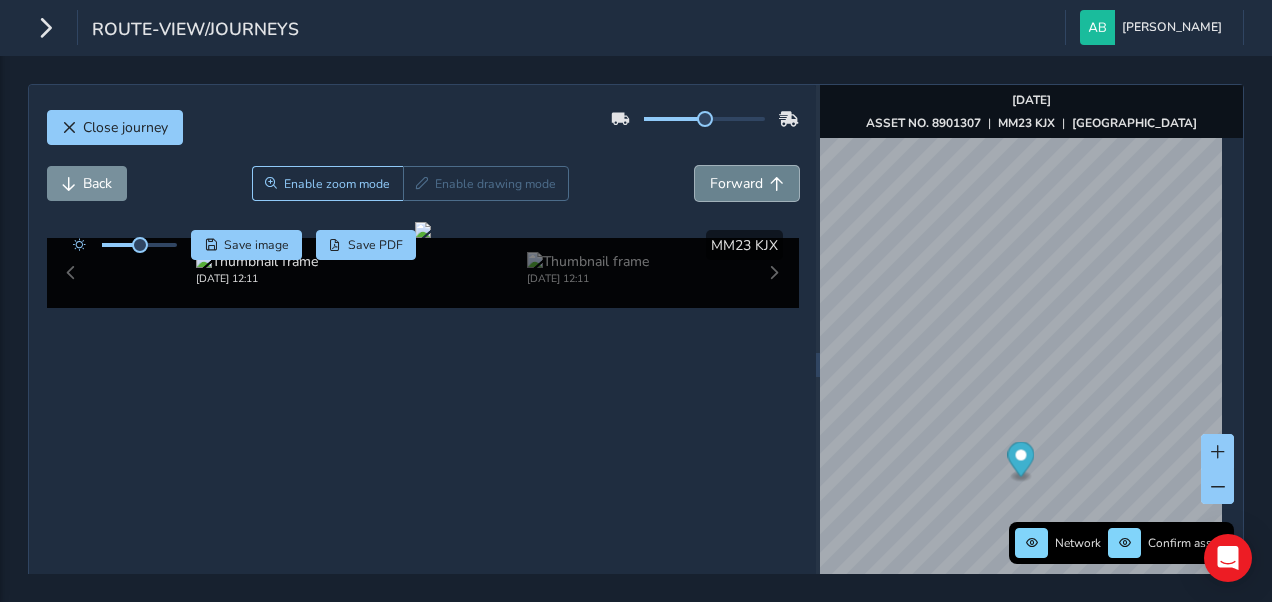 click on "Forward" at bounding box center [736, 183] 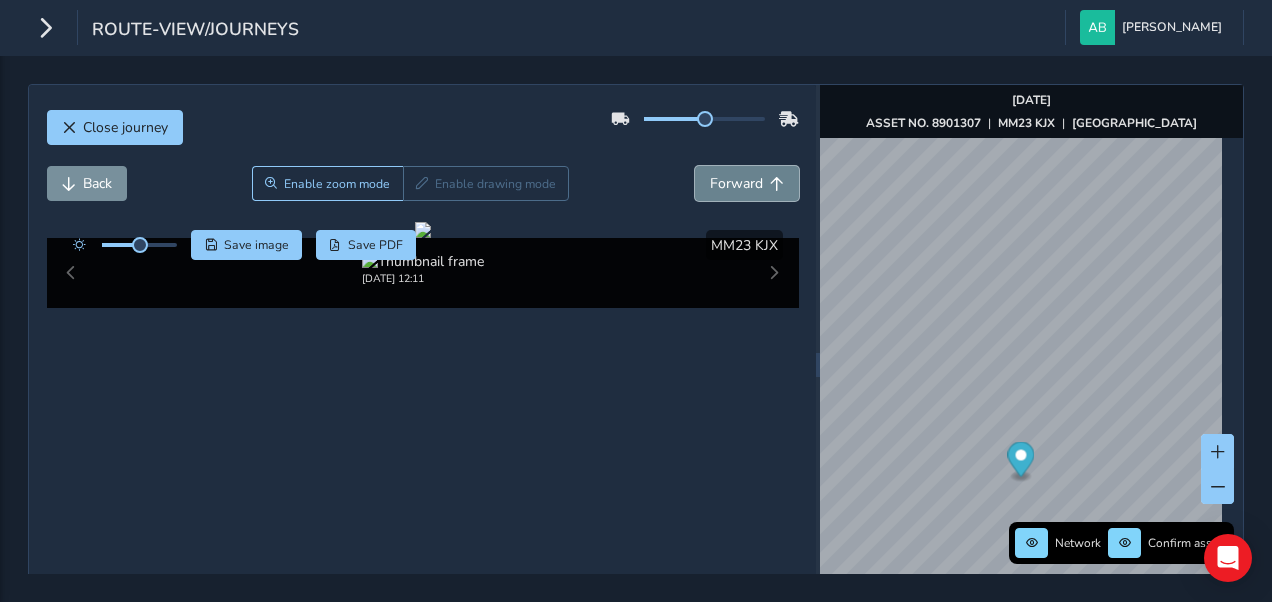 click on "Forward" at bounding box center (736, 183) 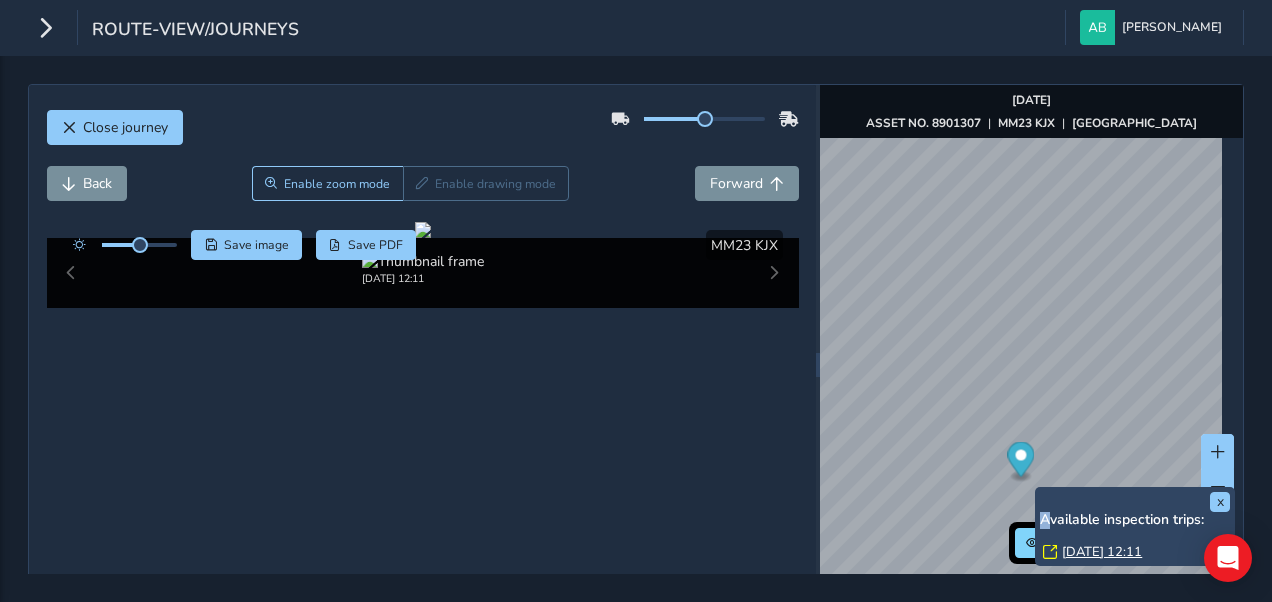 click on "x Available inspection trips: [GEOGRAPHIC_DATA][DATE] 12:11" at bounding box center [1135, 526] 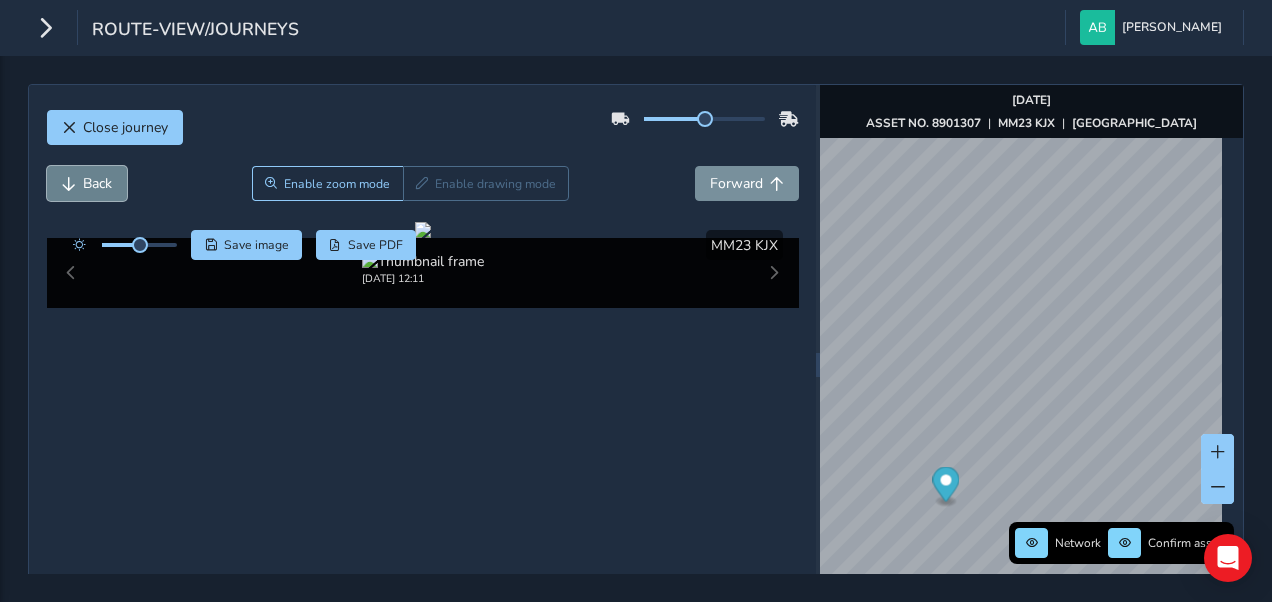 click on "Back" at bounding box center (97, 183) 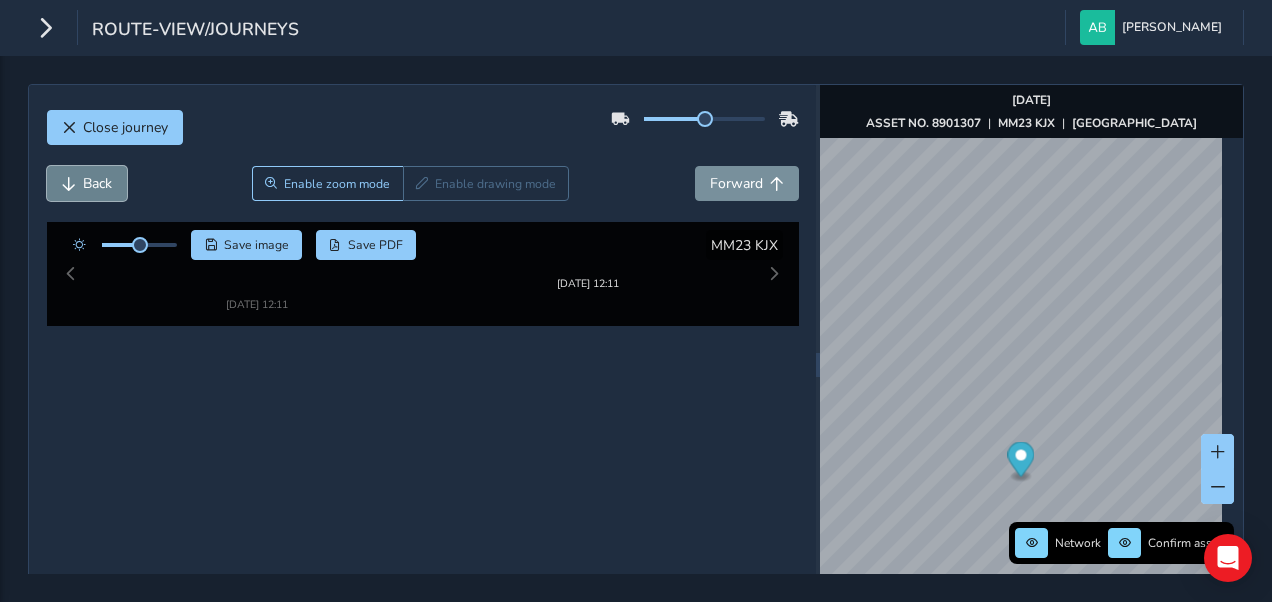 click on "Back" at bounding box center (97, 183) 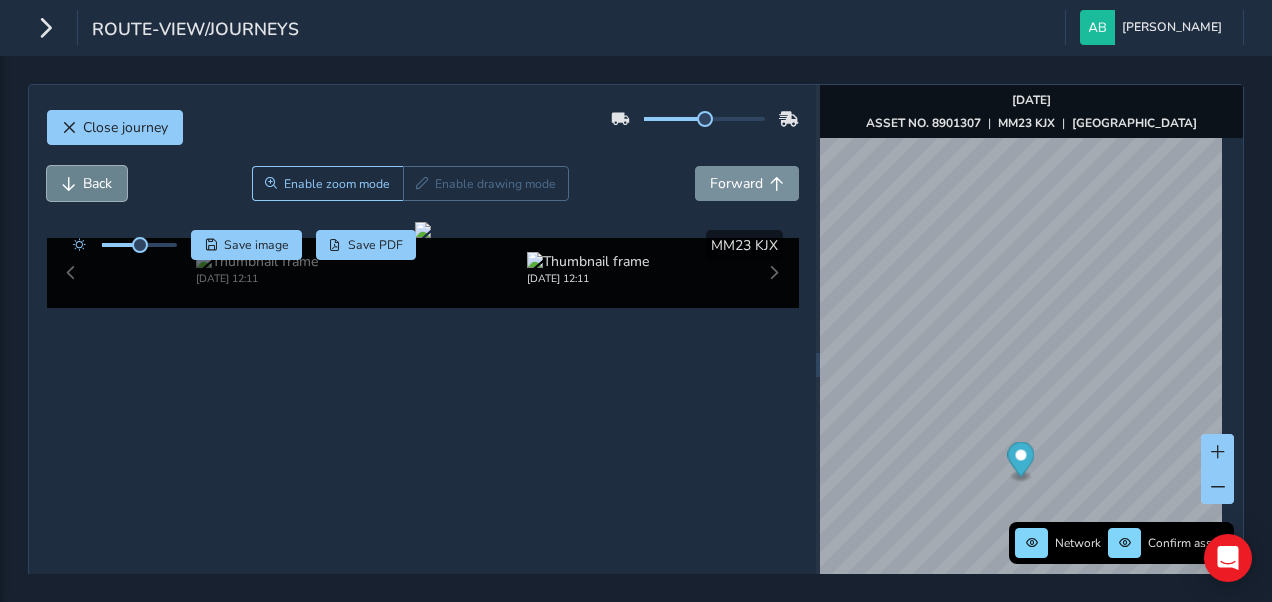 click on "Back" at bounding box center (97, 183) 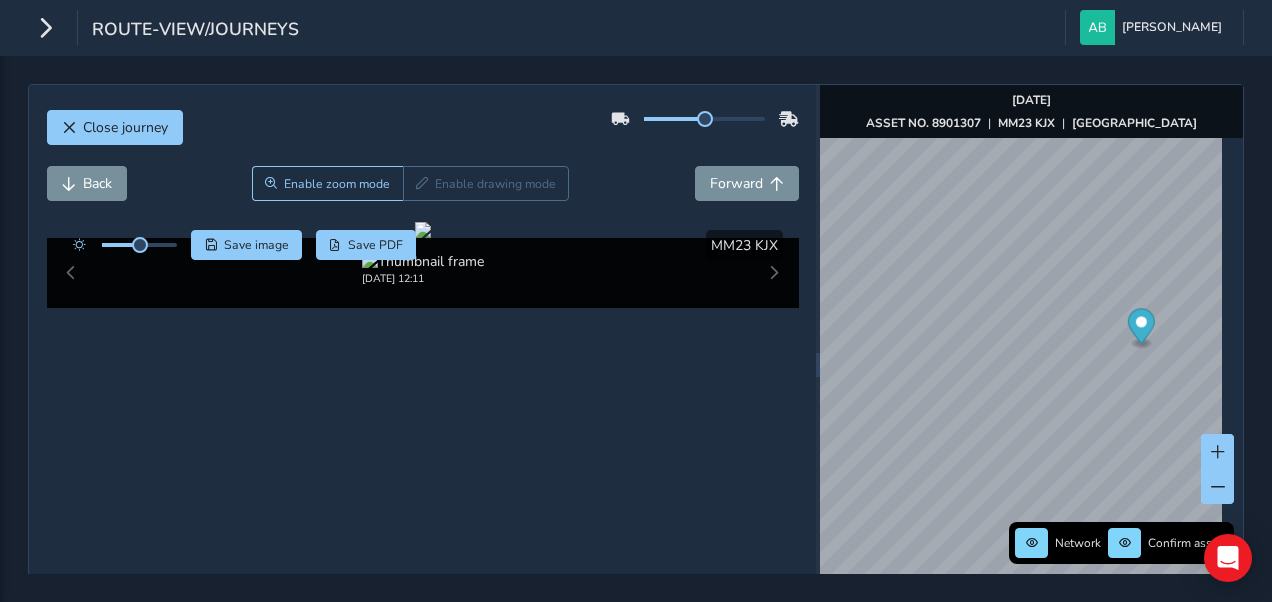 click at bounding box center [1031, 417] 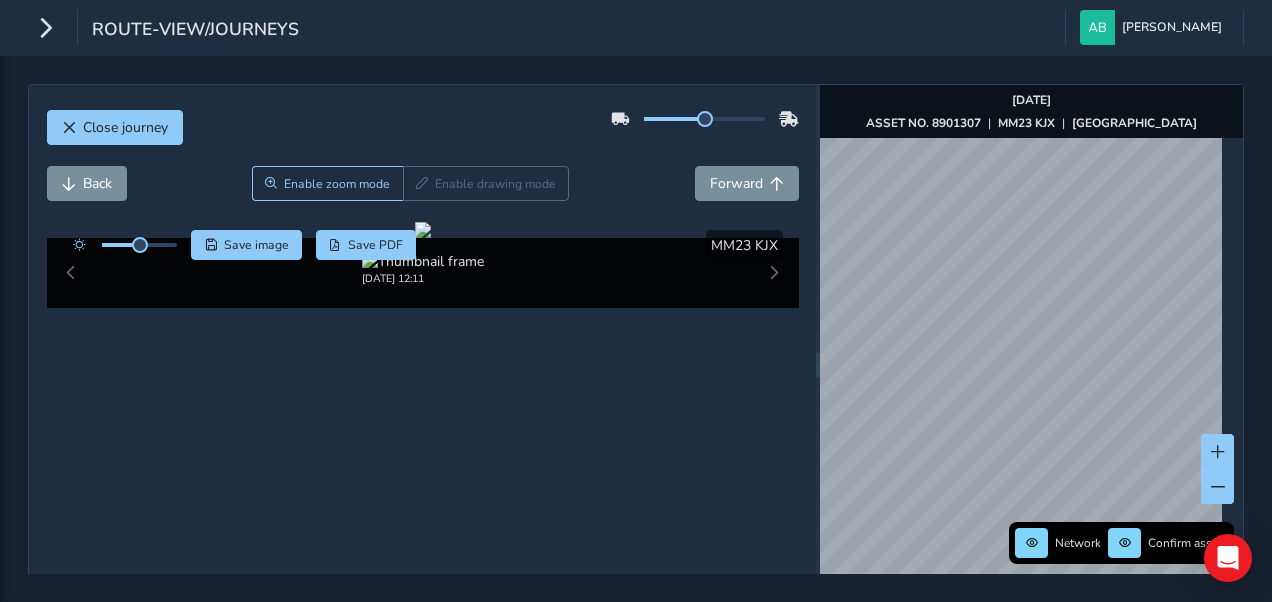 click on "route-view/journeys [PERSON_NAME] Colour Scheme: Dark Dim Light Logout Close journey Back Enable zoom mode Enable drawing mode Forward Click and Drag to Annotate [DATE] 12:11   Save image Save PDF Hide detections MM23 KJX   Network   Confirm assets     [DATE] ASSET NO. 8901307  | MM23 KJX  | [GEOGRAPHIC_DATA]     ESSEX HIGHWAYS ANALYTICS PLATFORM Overview Overview Dashboard Detections Route View Road Condition Road Condition Road Condition (Beta) Defects Guide Signage Signage Signs System System Users Help" at bounding box center [636, 301] 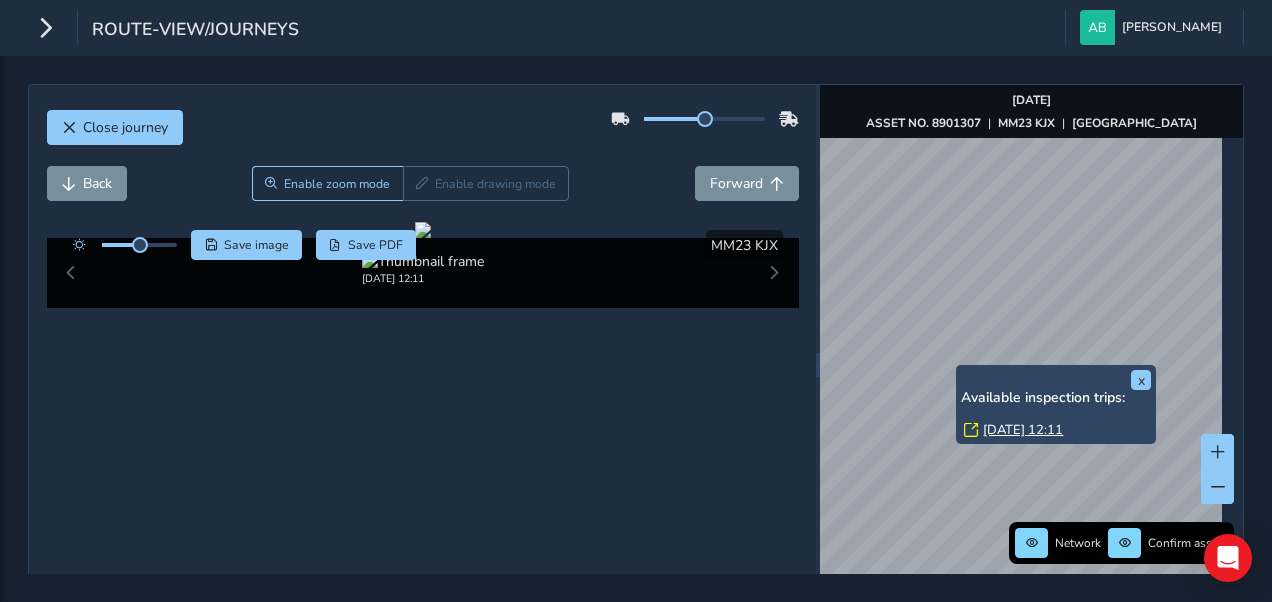 drag, startPoint x: 1215, startPoint y: 185, endPoint x: 961, endPoint y: 372, distance: 315.4124 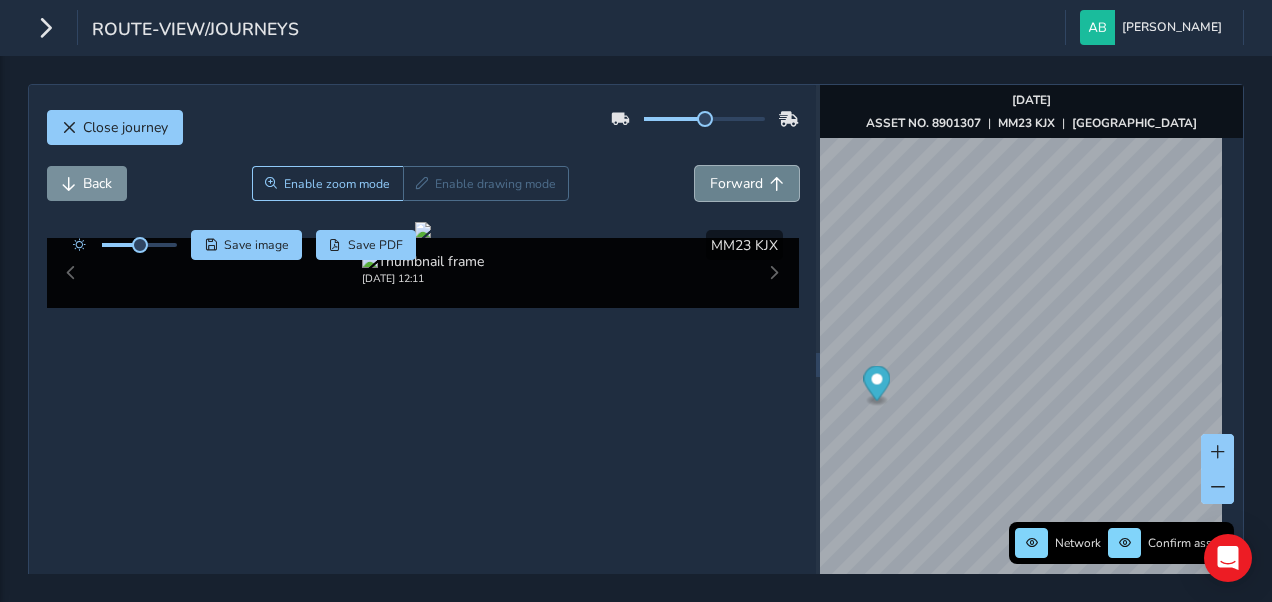 click on "Forward" at bounding box center [736, 183] 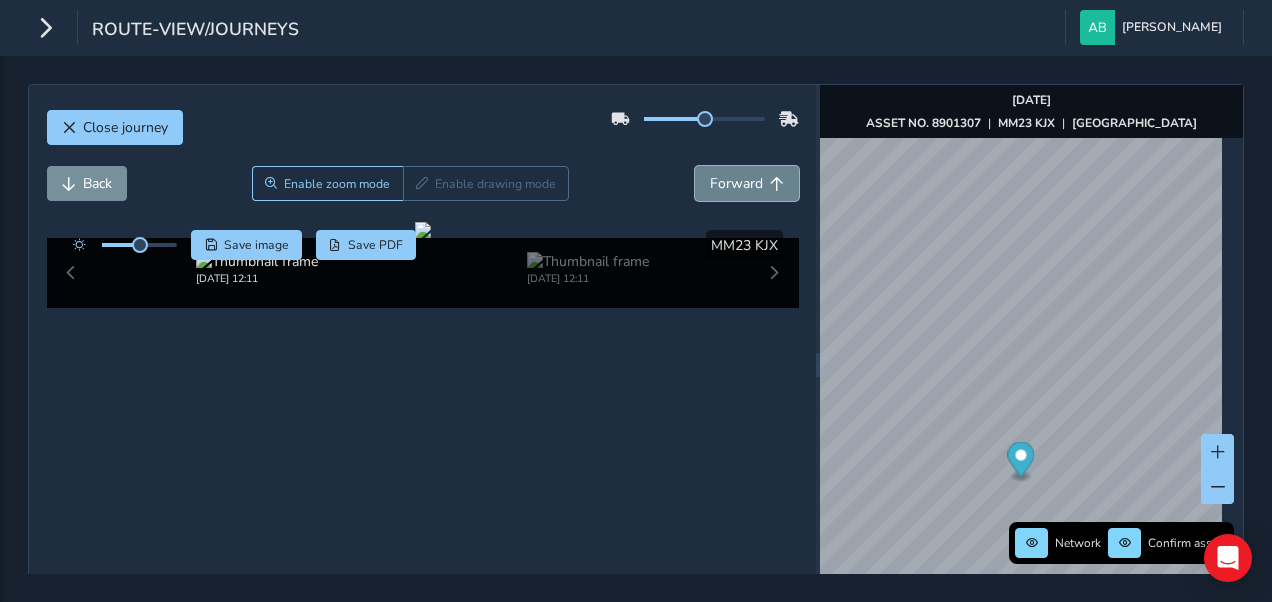 click on "Forward" at bounding box center (736, 183) 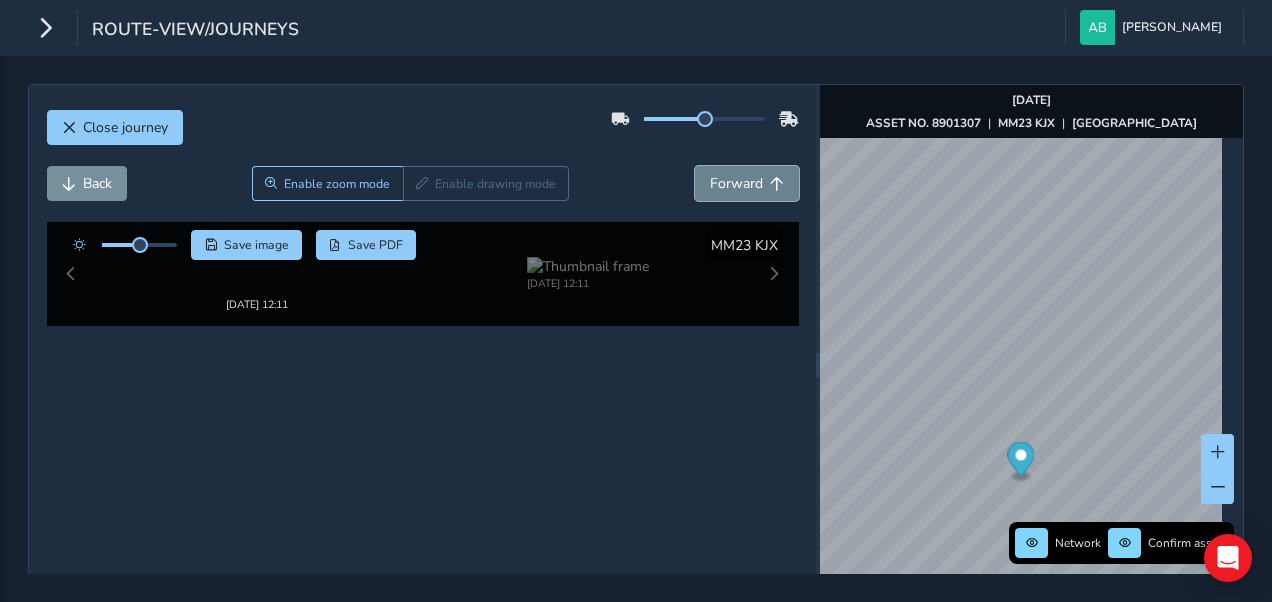 click on "Forward" at bounding box center (736, 183) 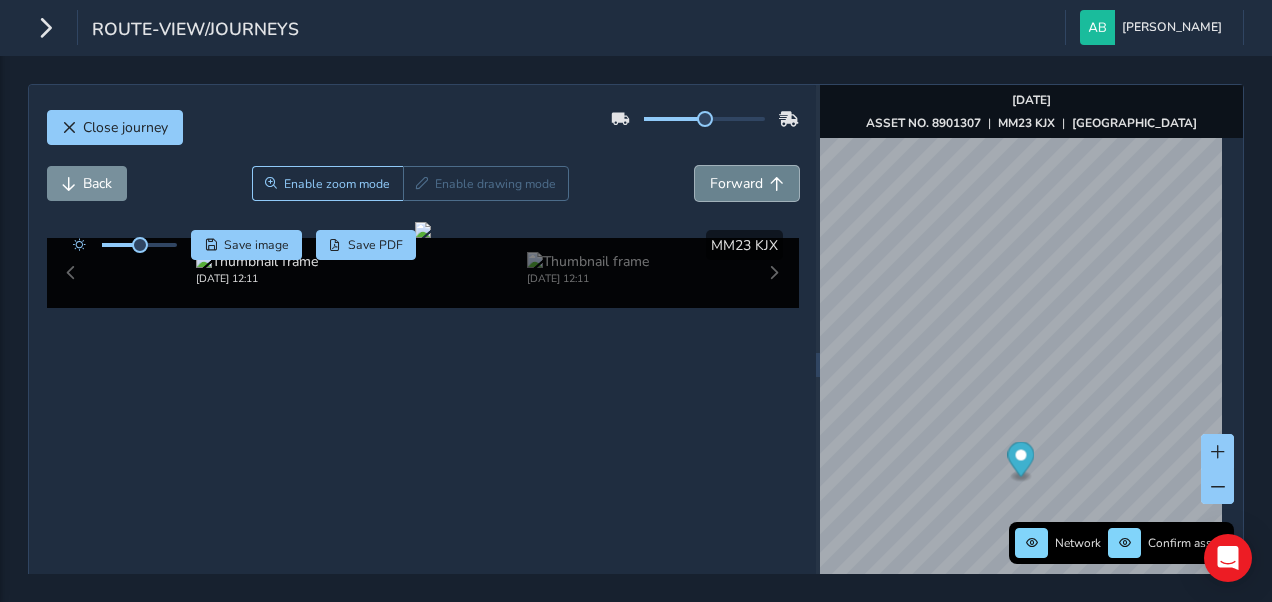 click on "Forward" at bounding box center (736, 183) 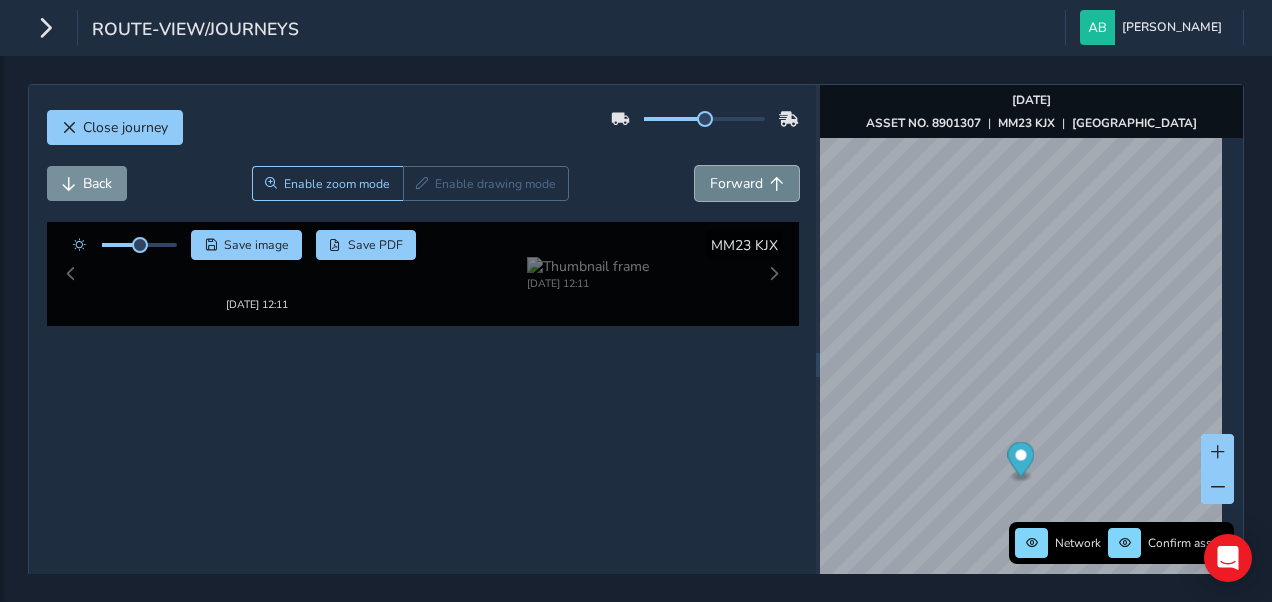 click on "Forward" at bounding box center [736, 183] 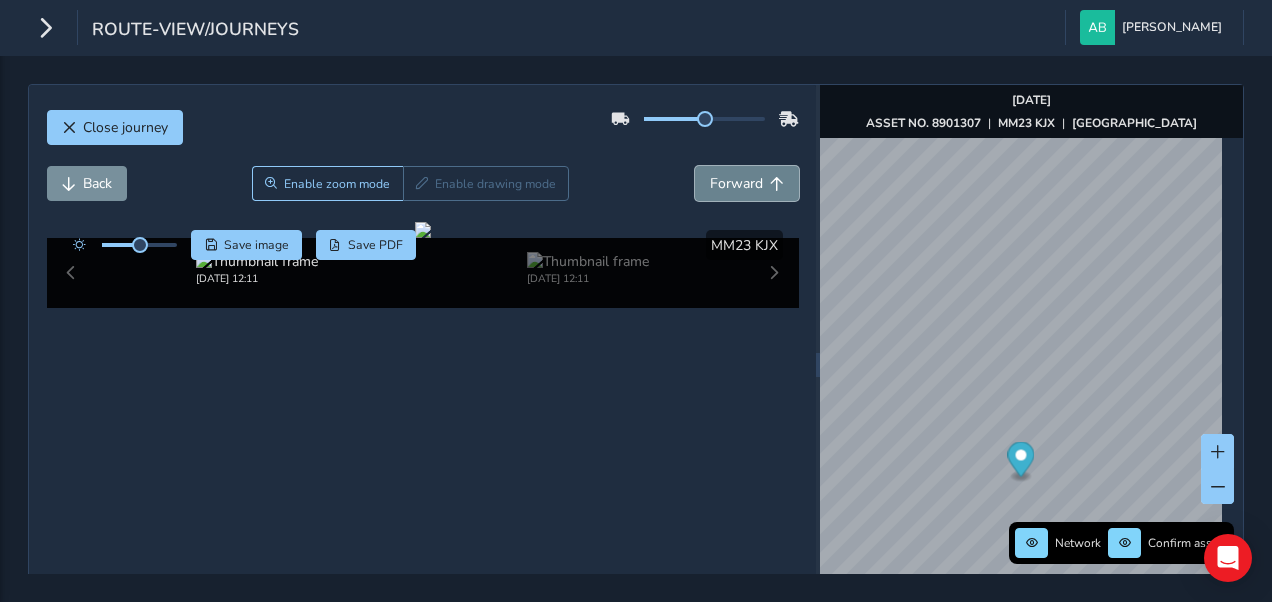 click on "Forward" at bounding box center [736, 183] 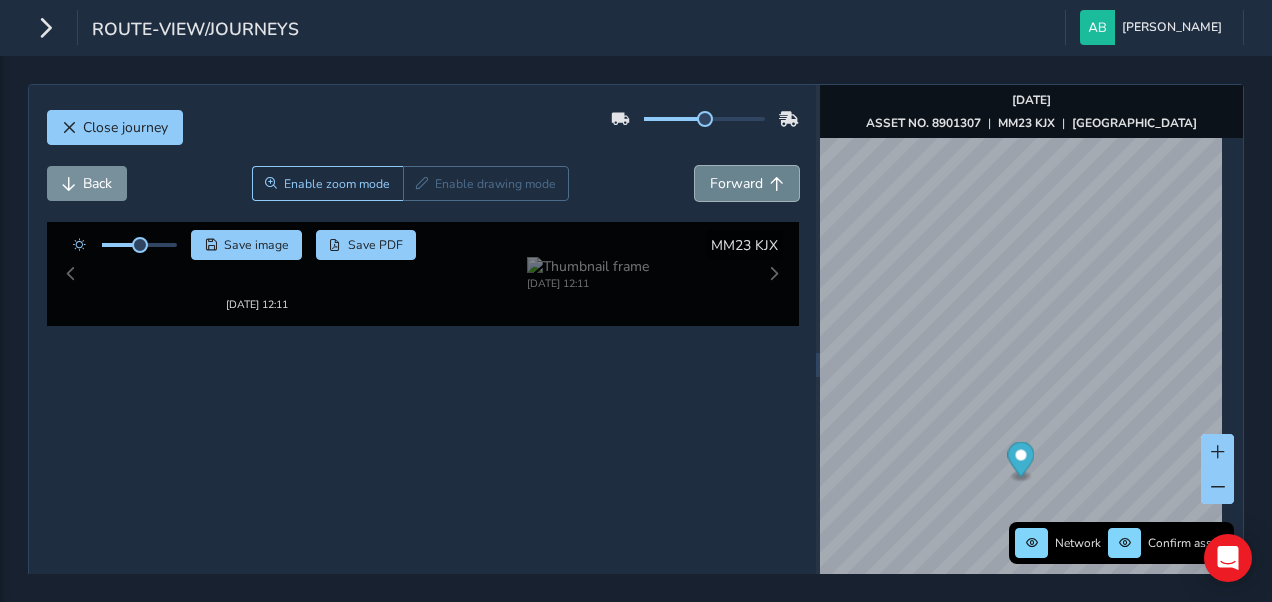 click on "Forward" at bounding box center (736, 183) 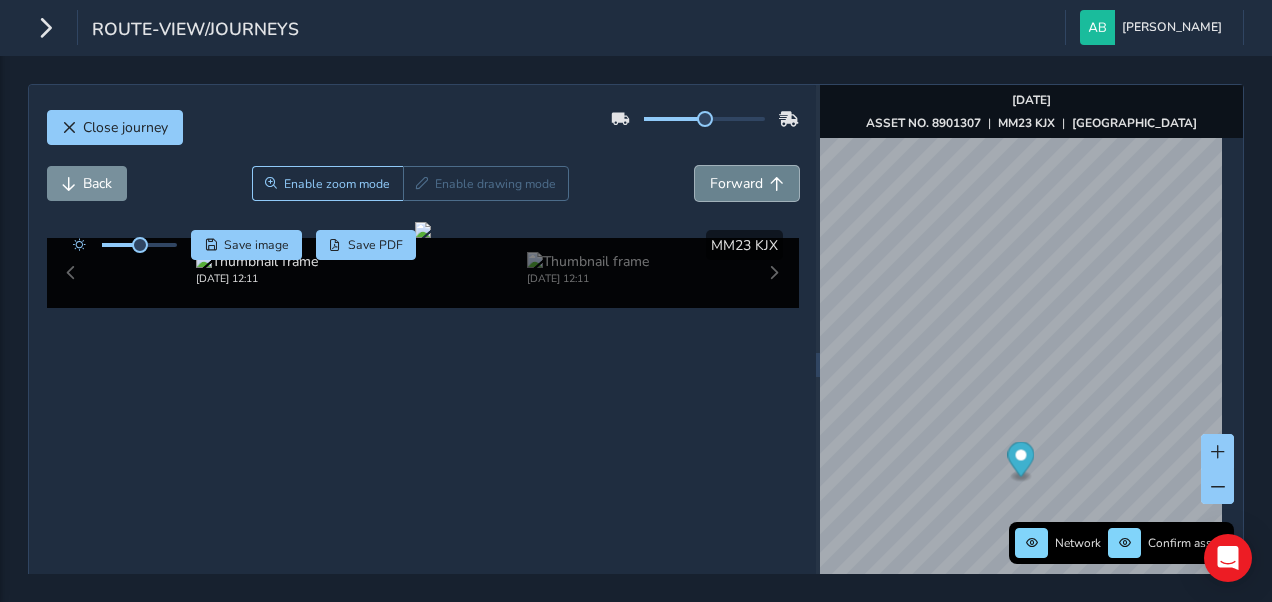 click on "Forward" at bounding box center (736, 183) 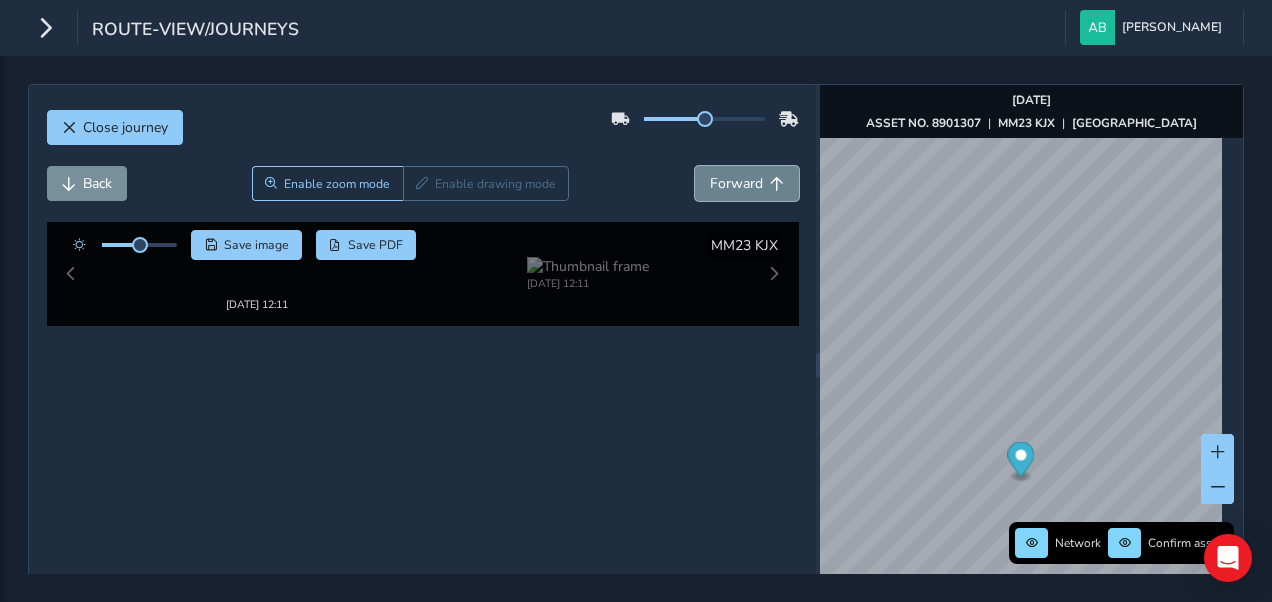 click on "Forward" at bounding box center [736, 183] 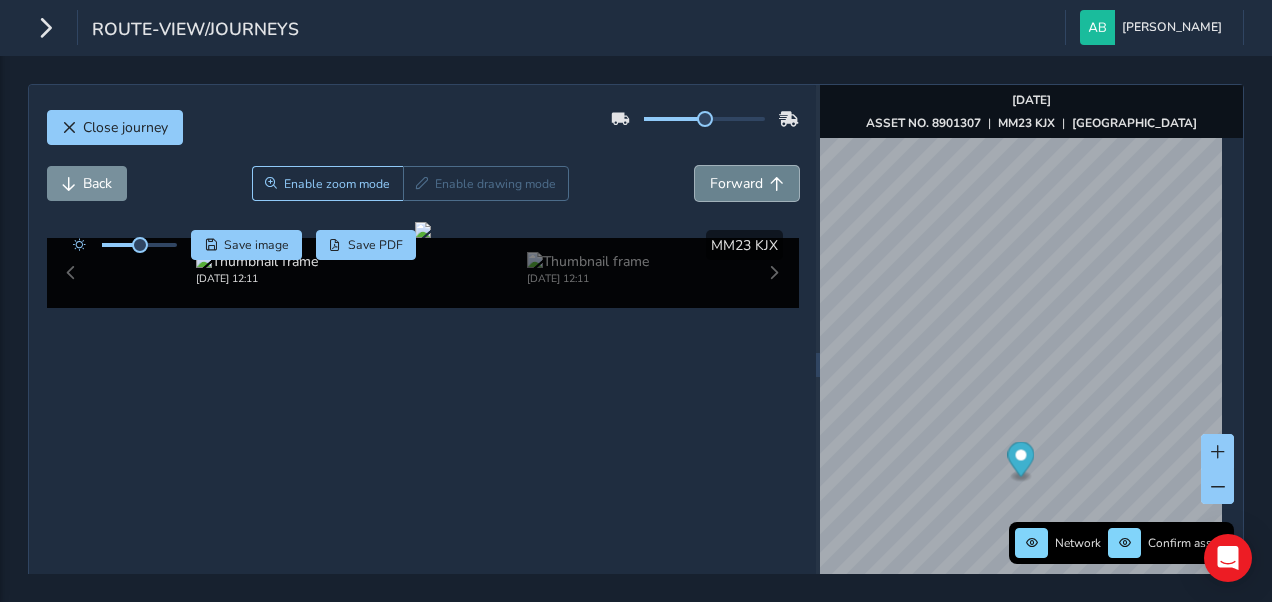 click on "Forward" at bounding box center (736, 183) 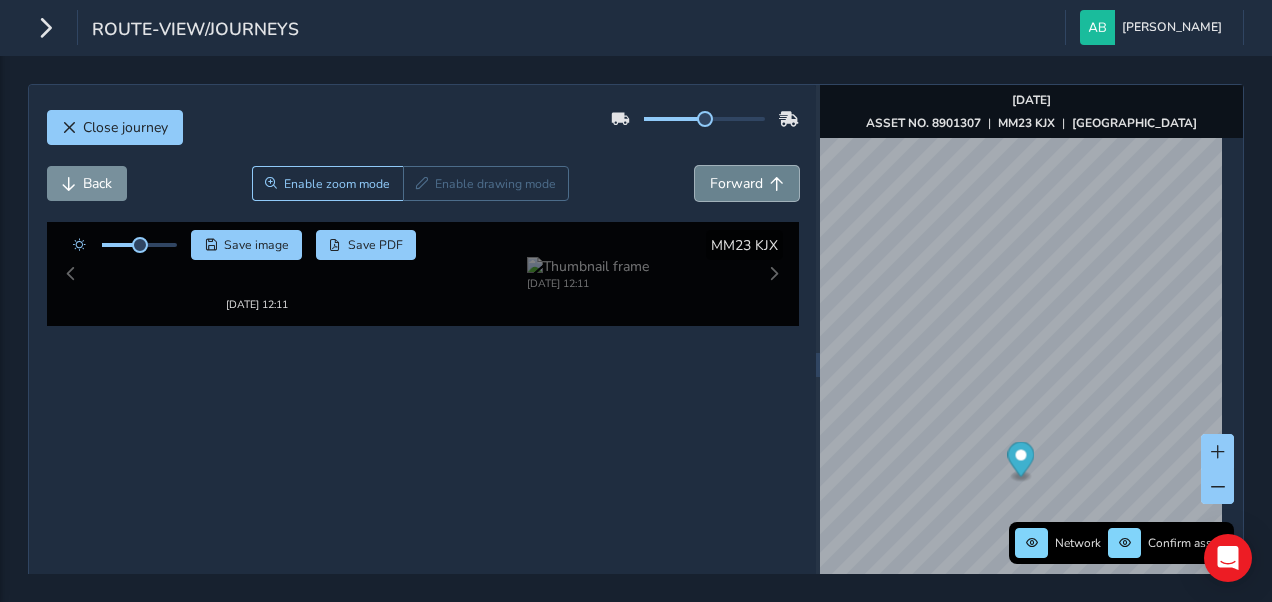 click on "Forward" at bounding box center [736, 183] 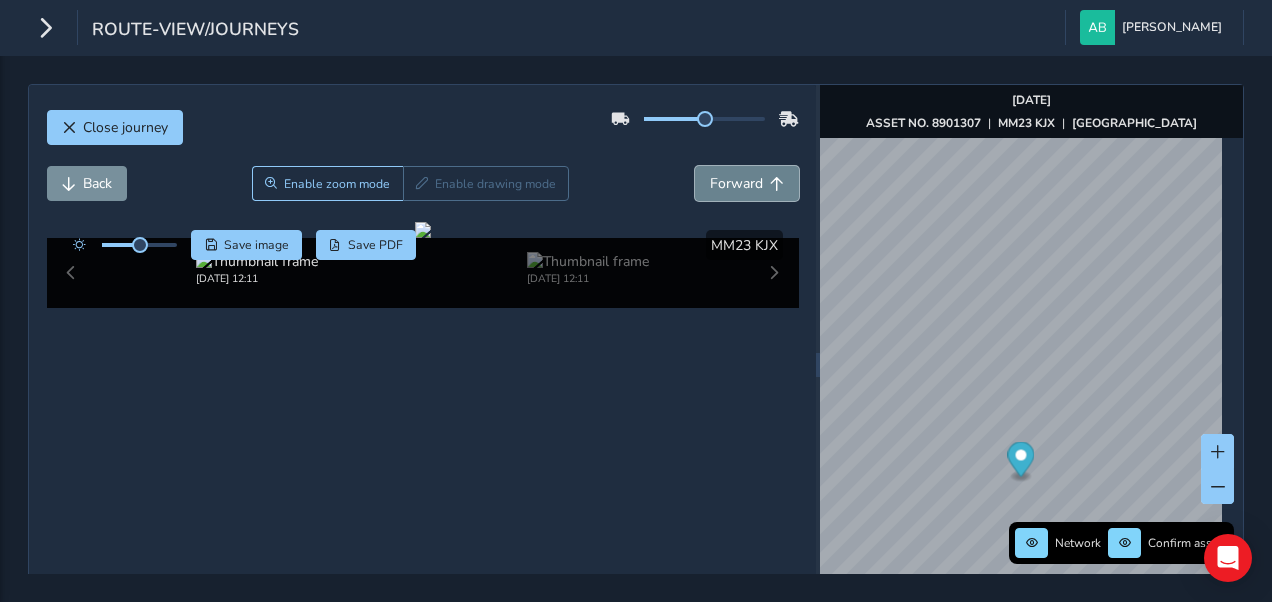 click on "Forward" at bounding box center [736, 183] 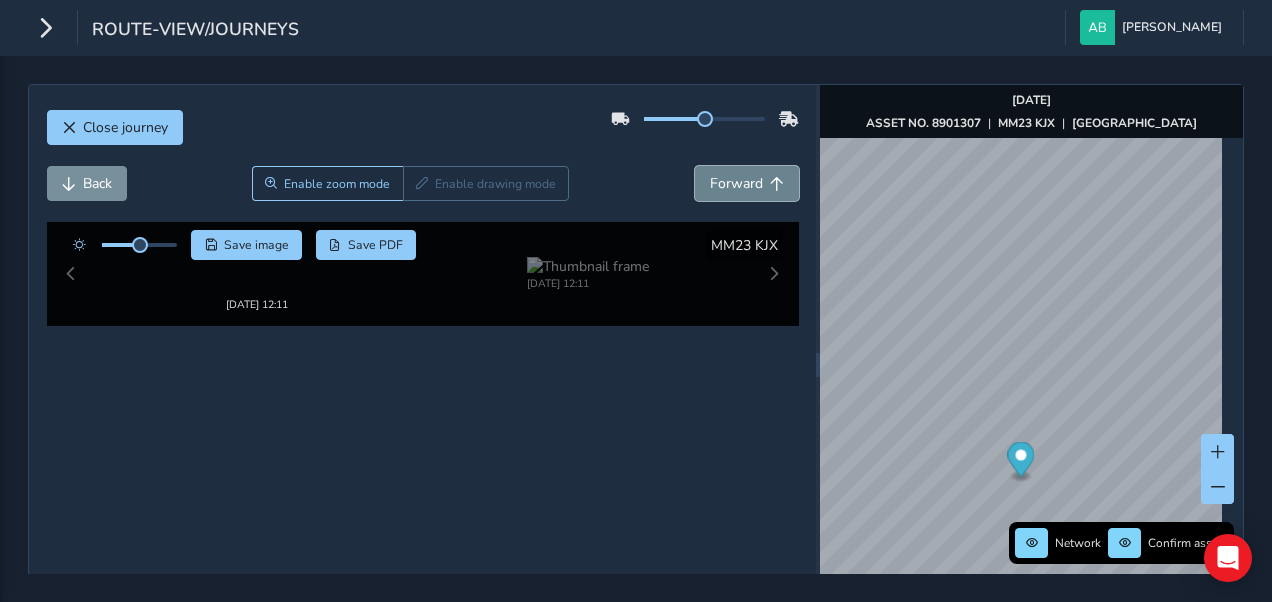 click on "Forward" at bounding box center [736, 183] 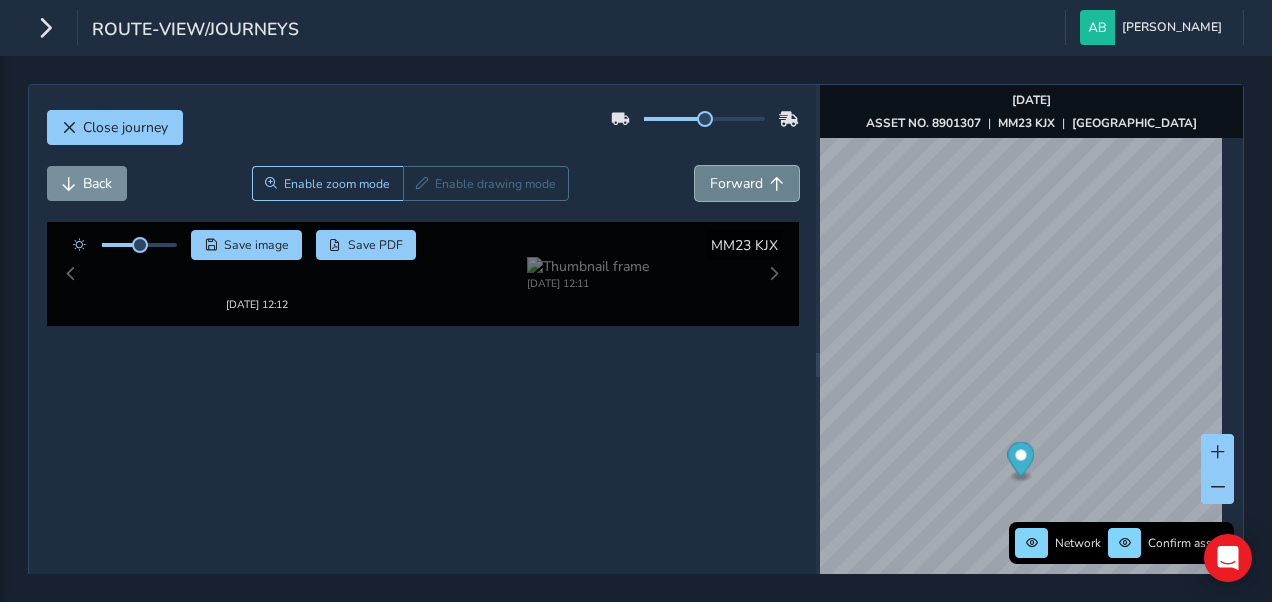 click on "Forward" at bounding box center [736, 183] 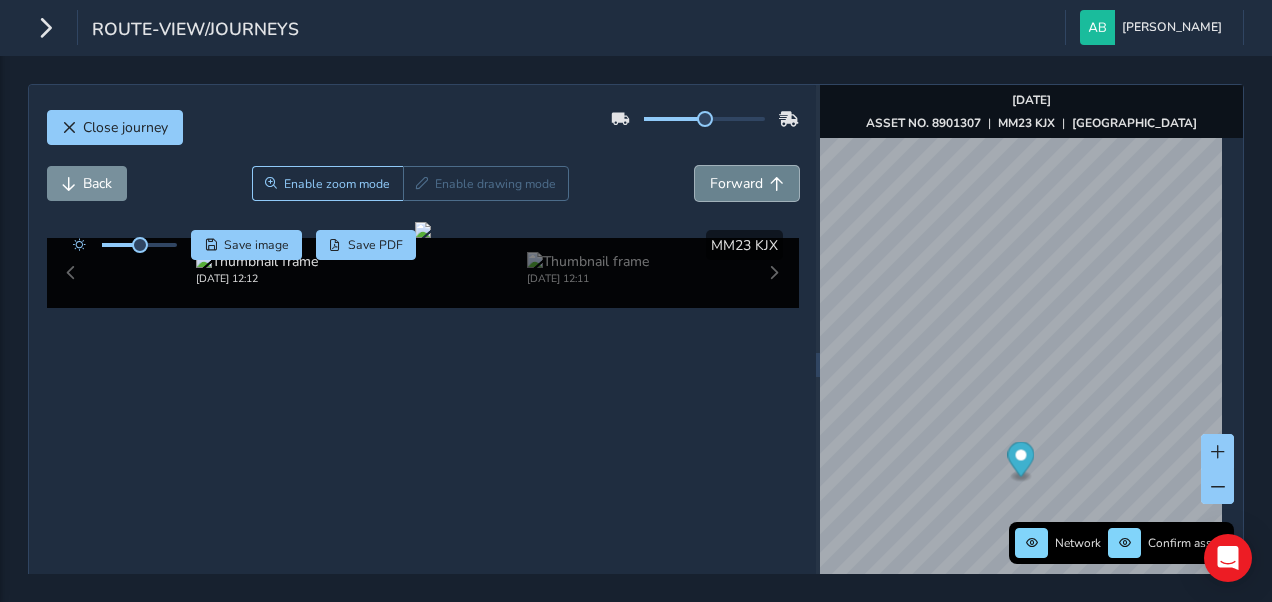 click on "Forward" at bounding box center [736, 183] 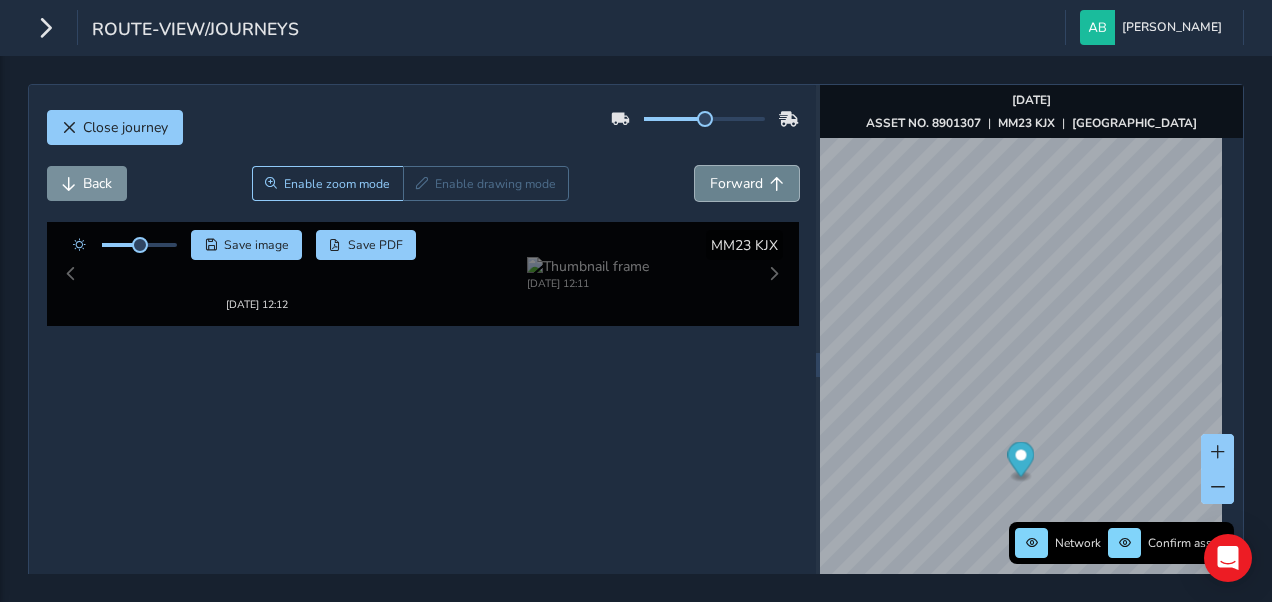 click on "Forward" at bounding box center [736, 183] 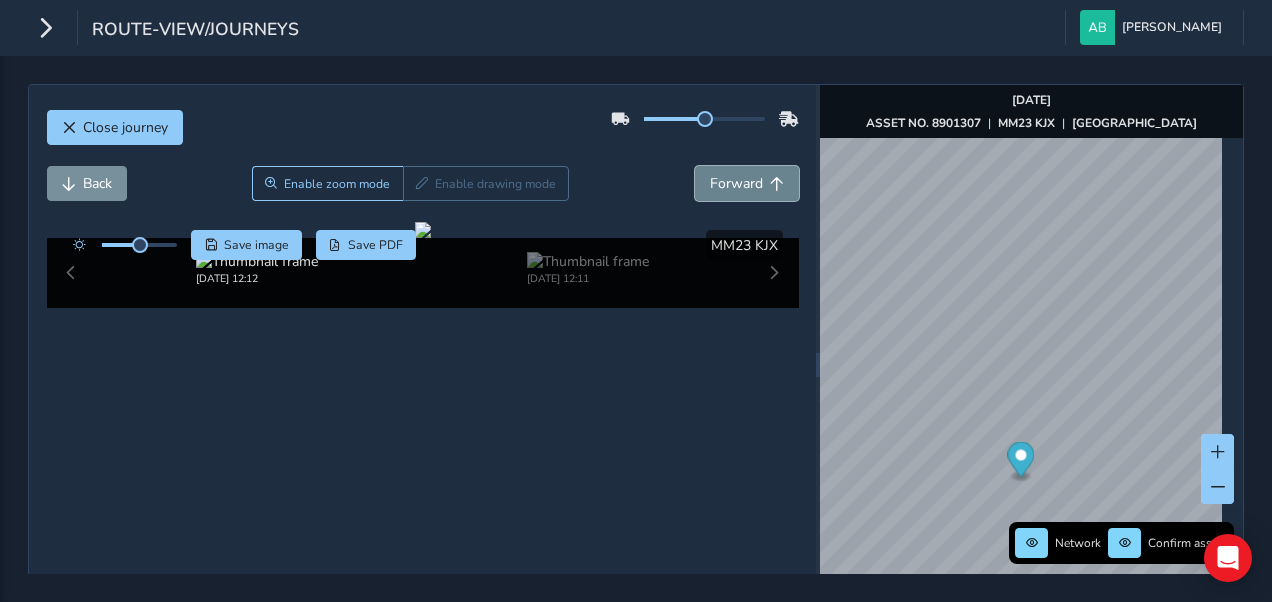 click on "Forward" at bounding box center [736, 183] 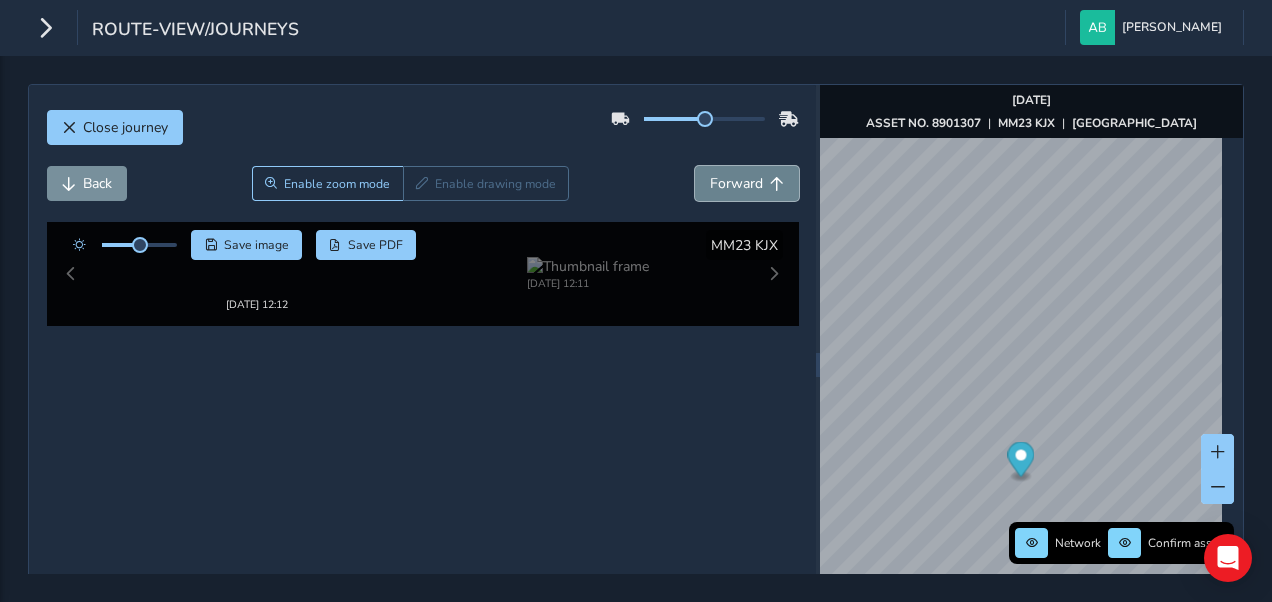 click on "Forward" at bounding box center (736, 183) 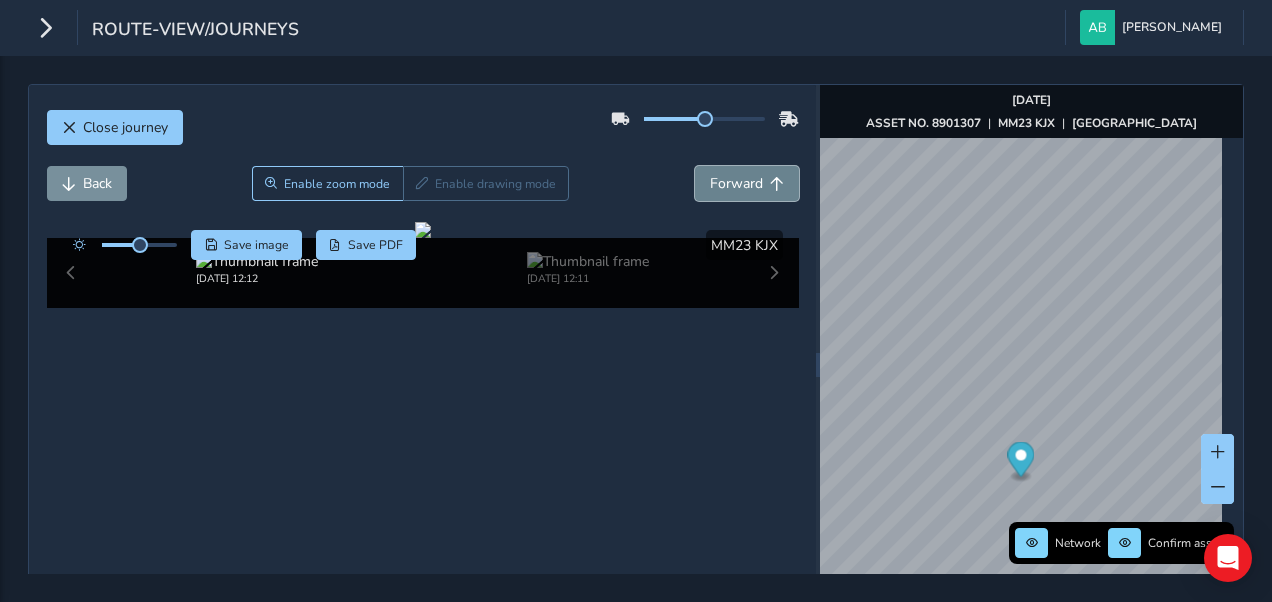 click on "Forward" at bounding box center (736, 183) 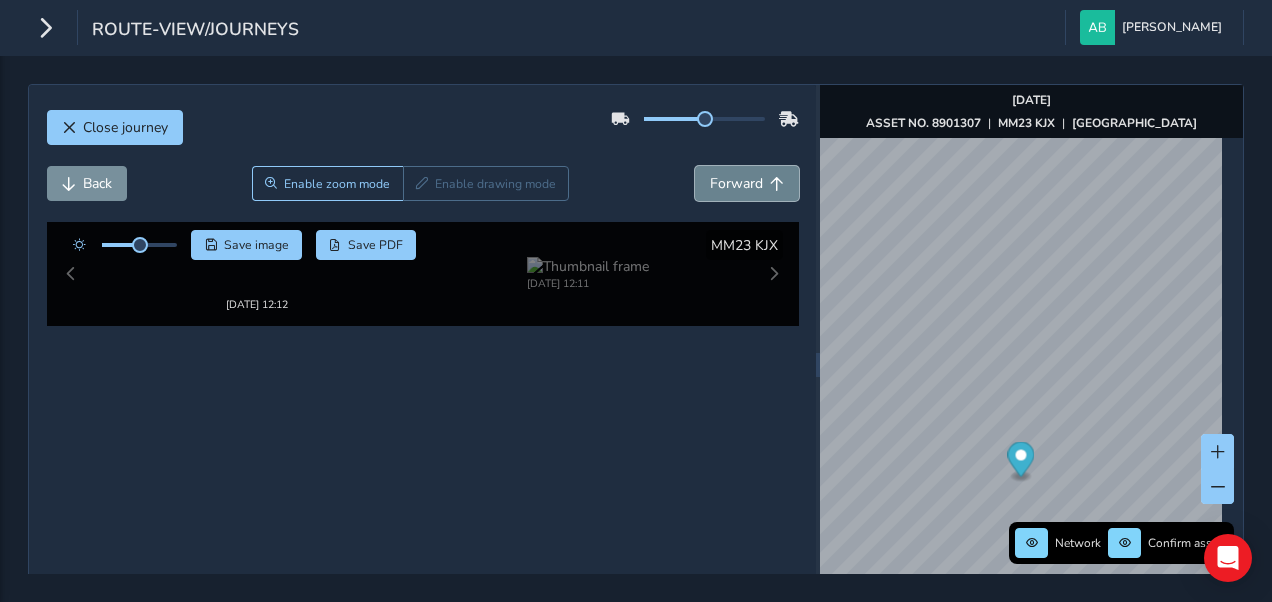 click on "Forward" at bounding box center [736, 183] 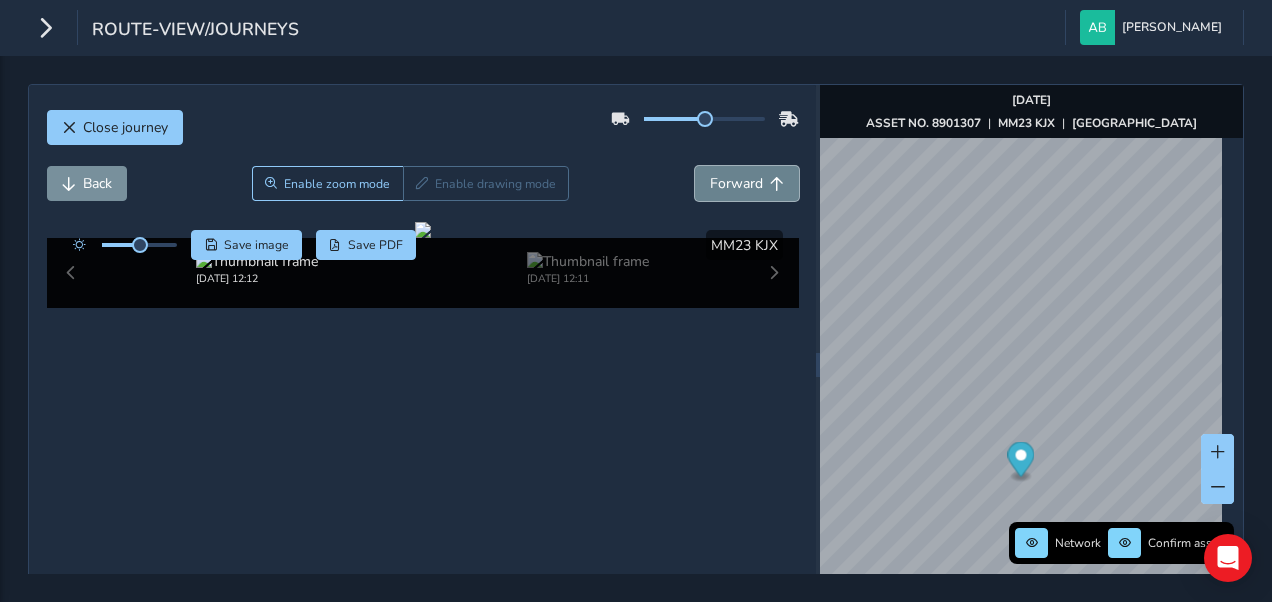click on "Forward" at bounding box center [736, 183] 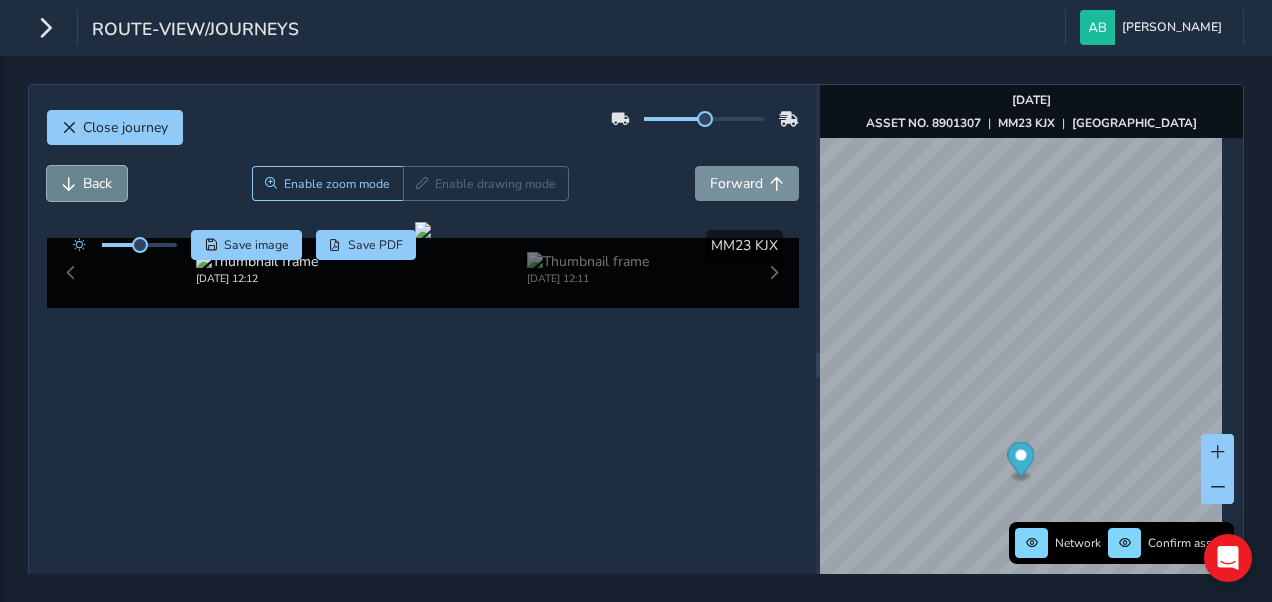 click on "Back" at bounding box center (87, 183) 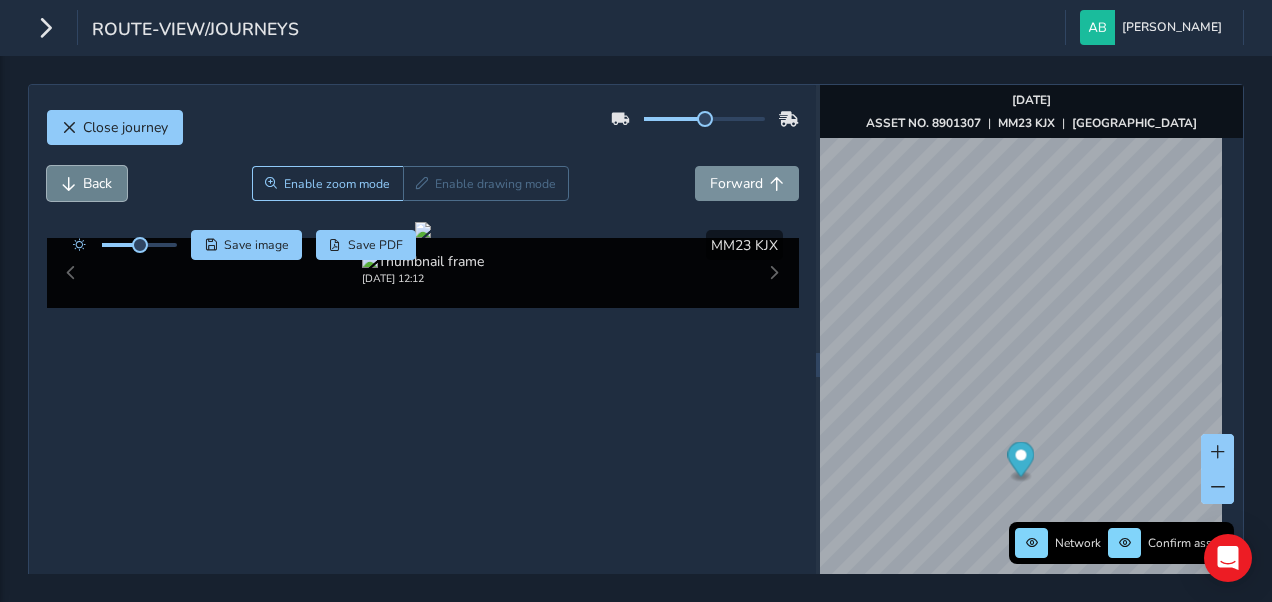 click on "Back" at bounding box center [87, 183] 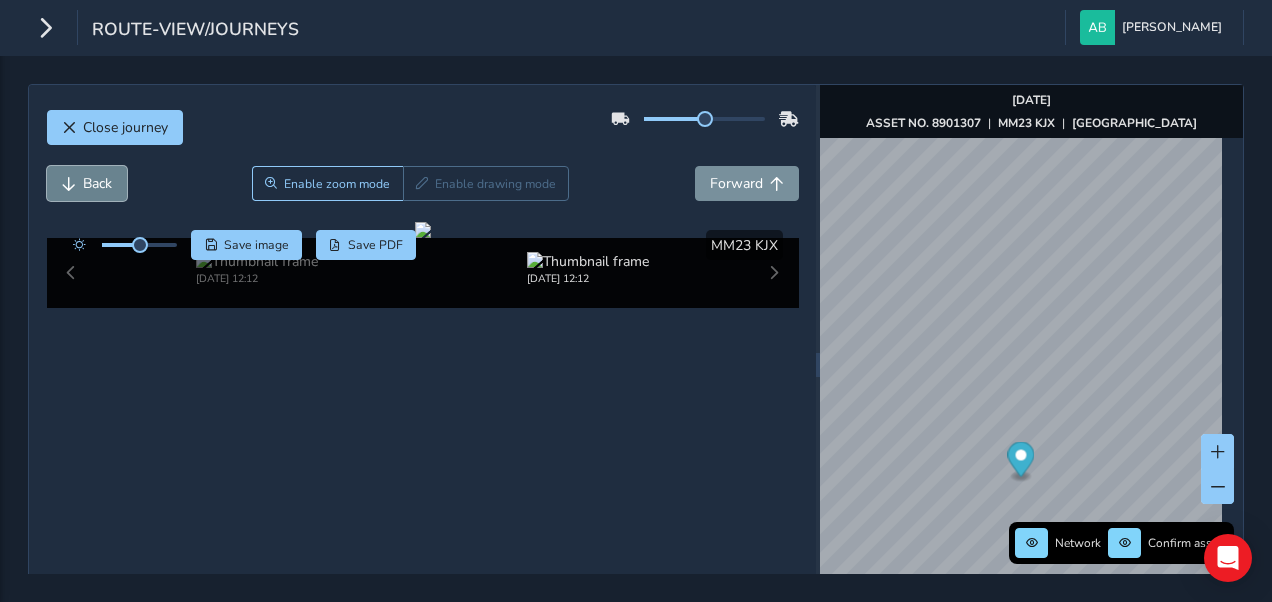 click on "Back" at bounding box center [87, 183] 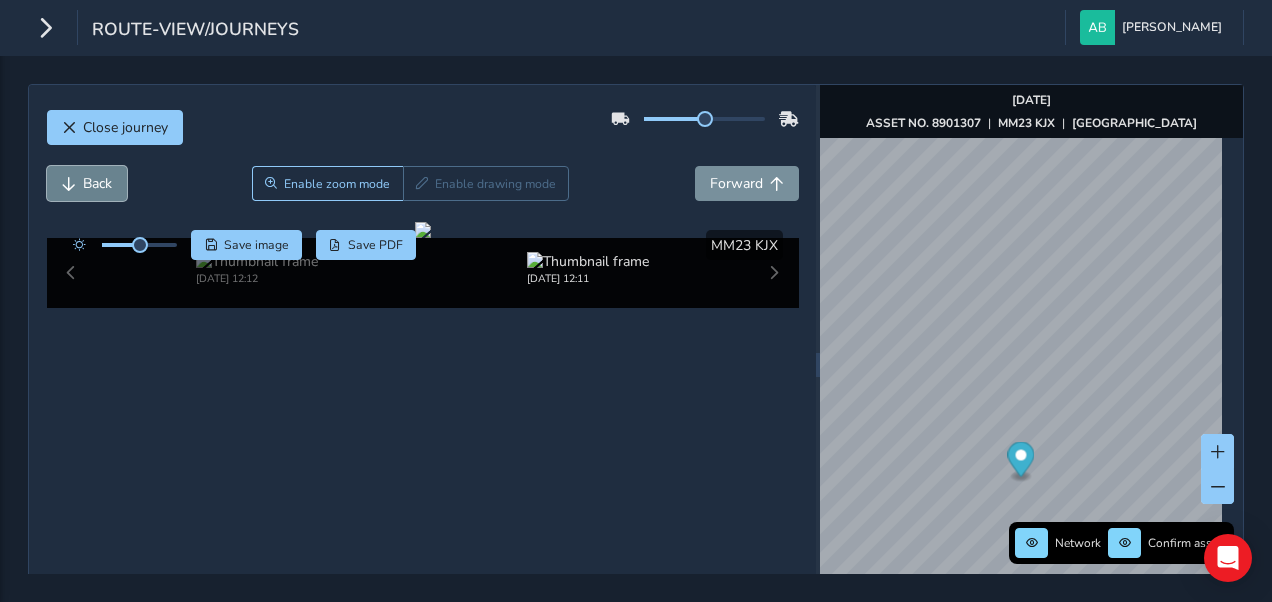 click on "Back" at bounding box center [87, 183] 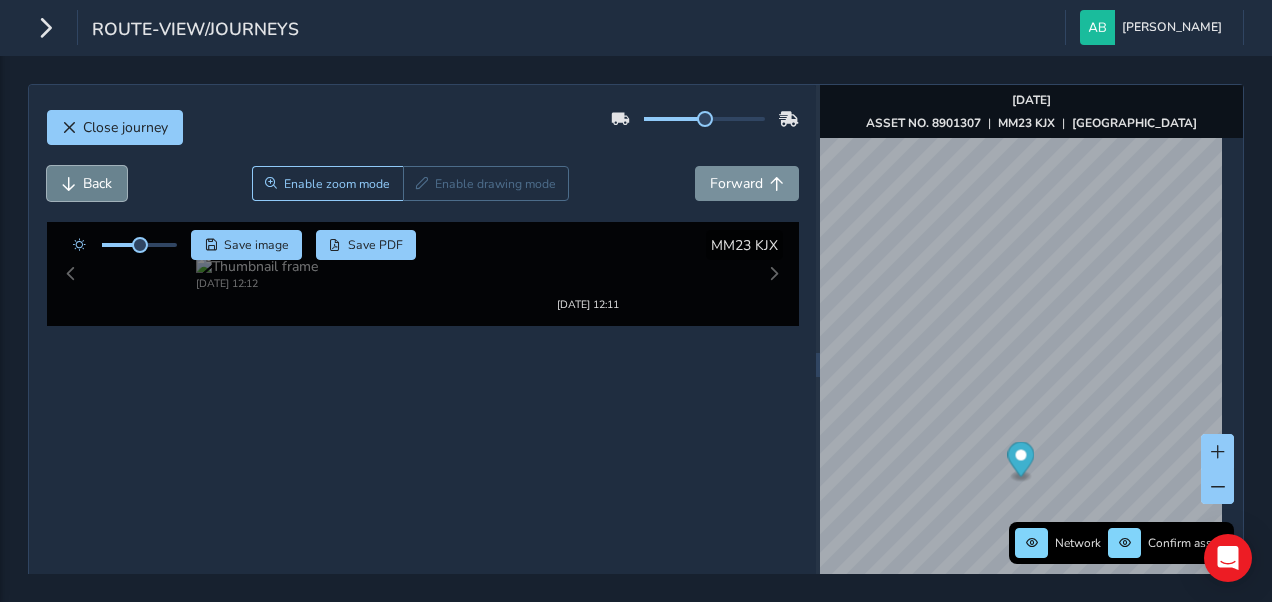 click on "Back" at bounding box center (87, 183) 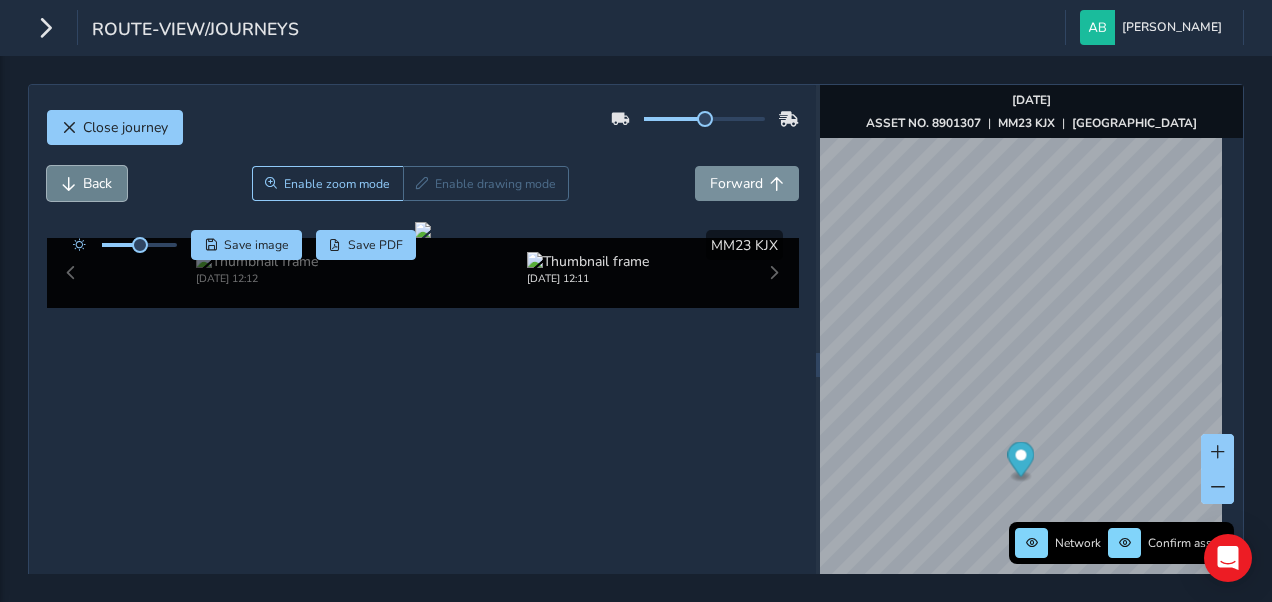 click on "Back" at bounding box center [87, 183] 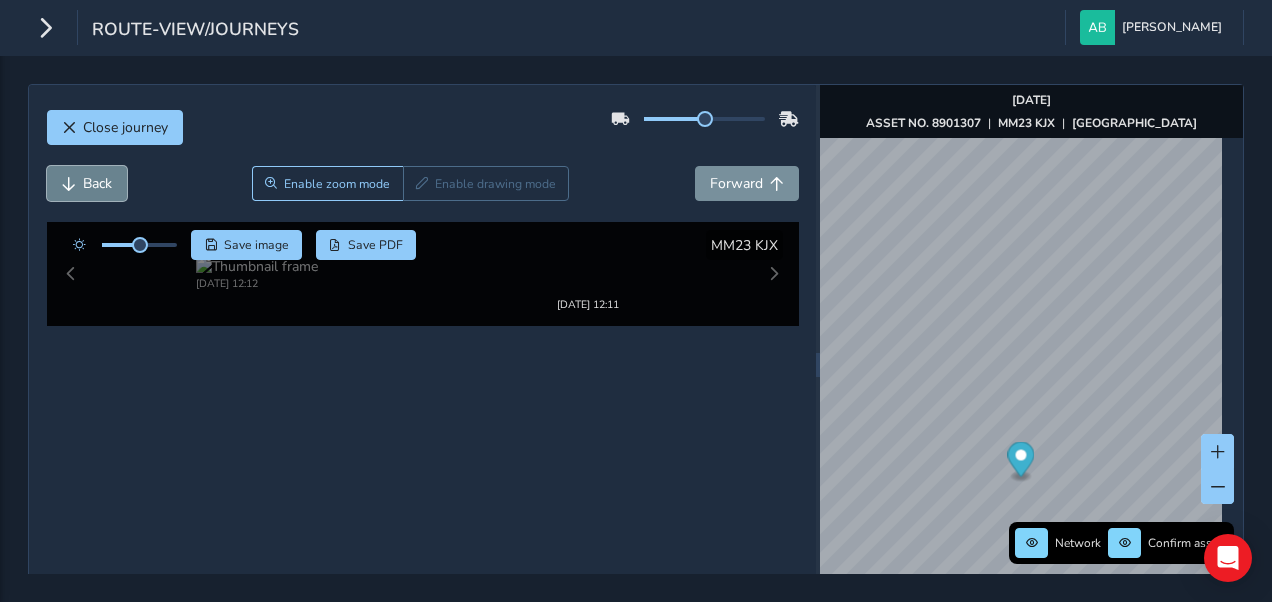 click on "Back" at bounding box center [87, 183] 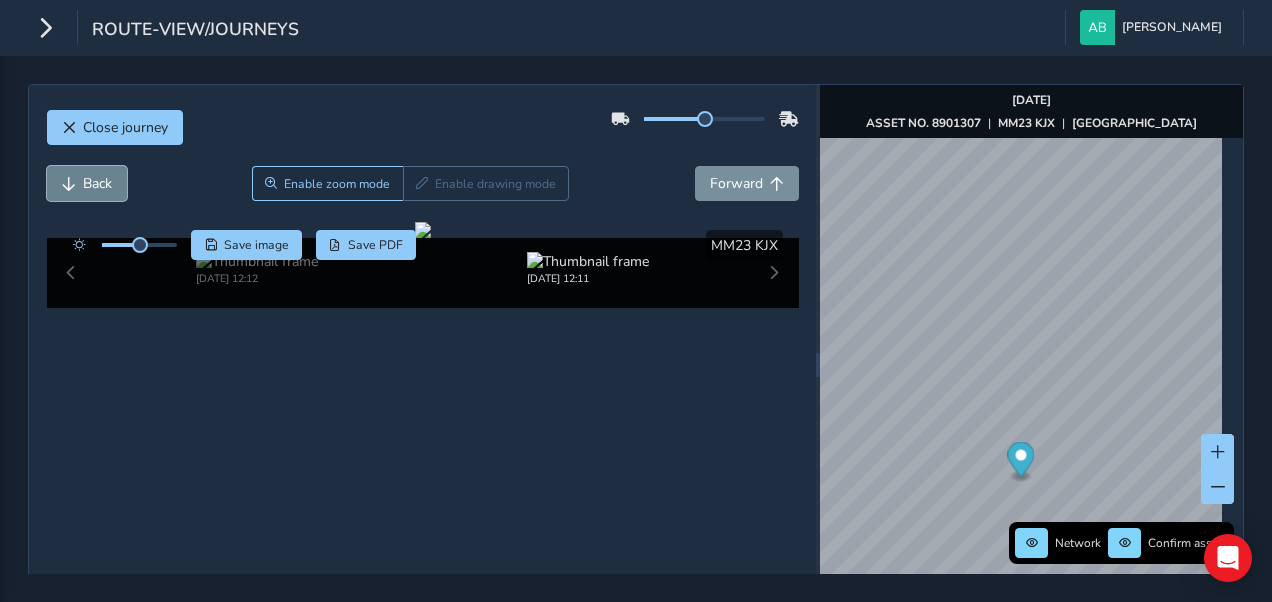 click on "Back" at bounding box center [87, 183] 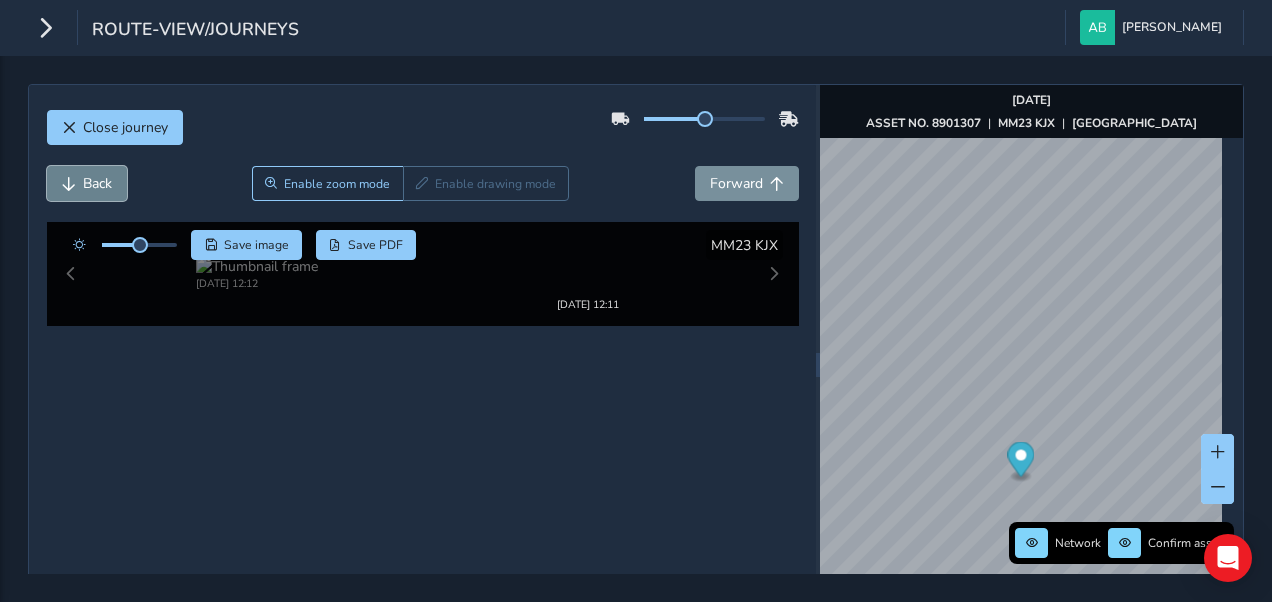 click on "Back" at bounding box center [87, 183] 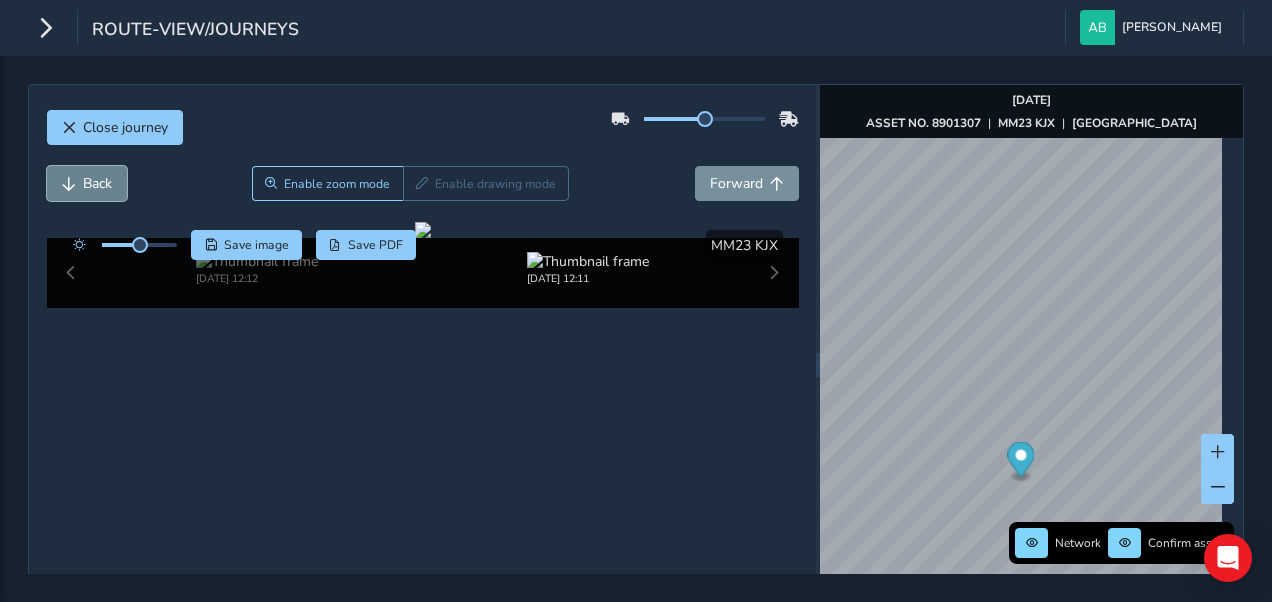 click on "Back" at bounding box center (87, 183) 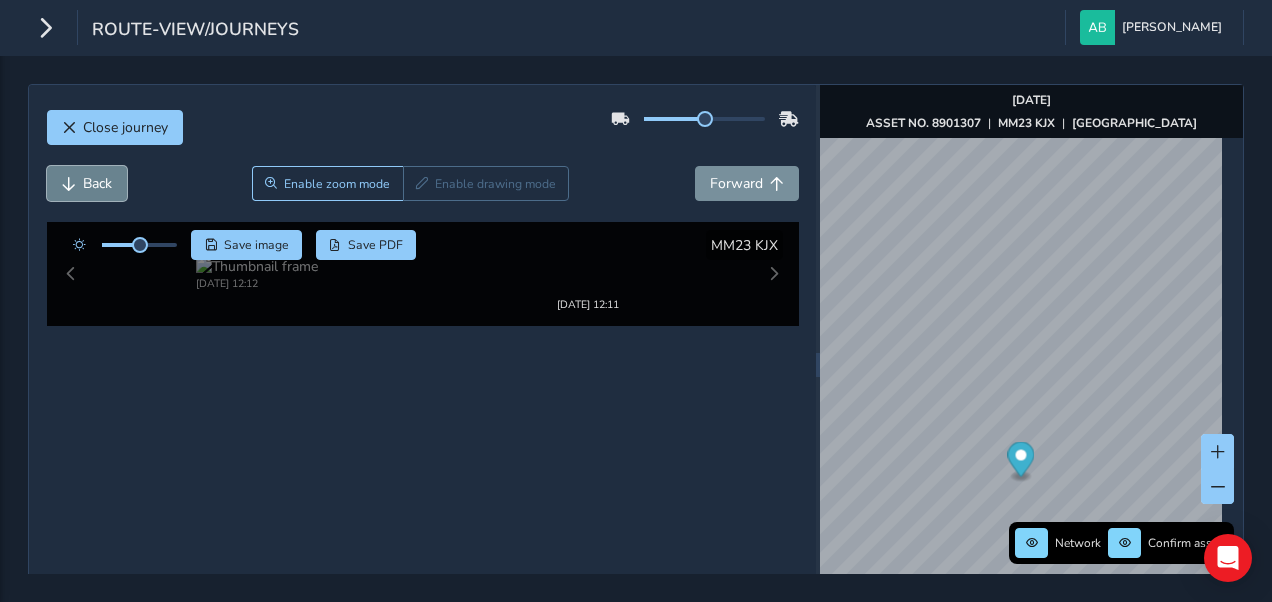 click on "Back" at bounding box center (87, 183) 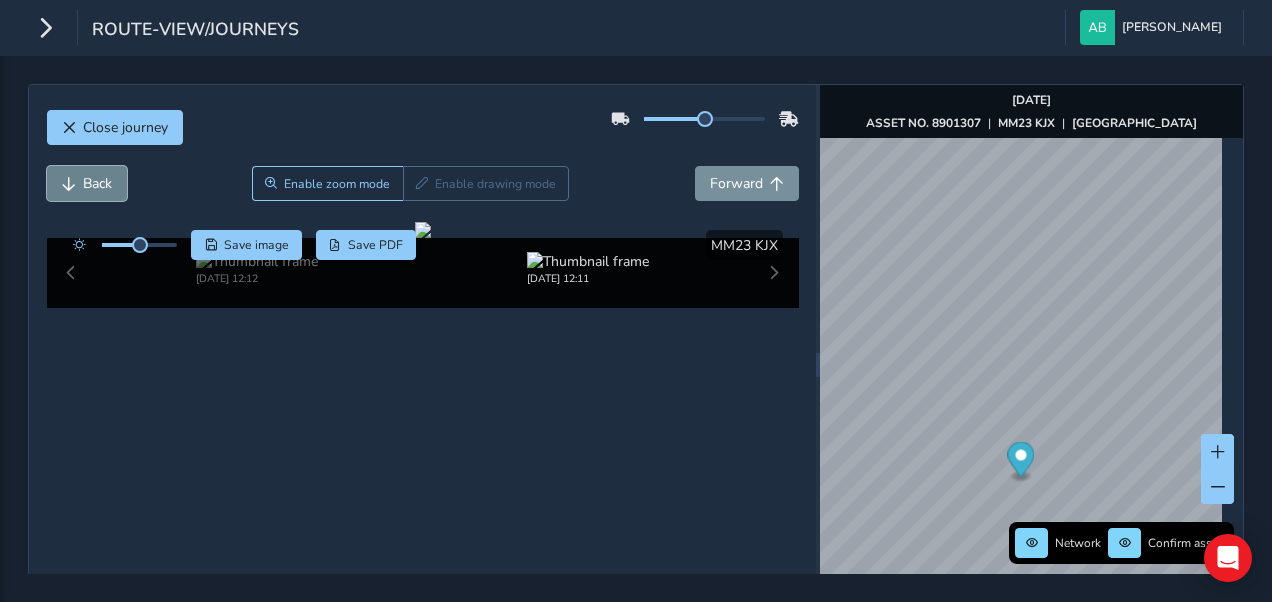 click on "Back" at bounding box center (87, 183) 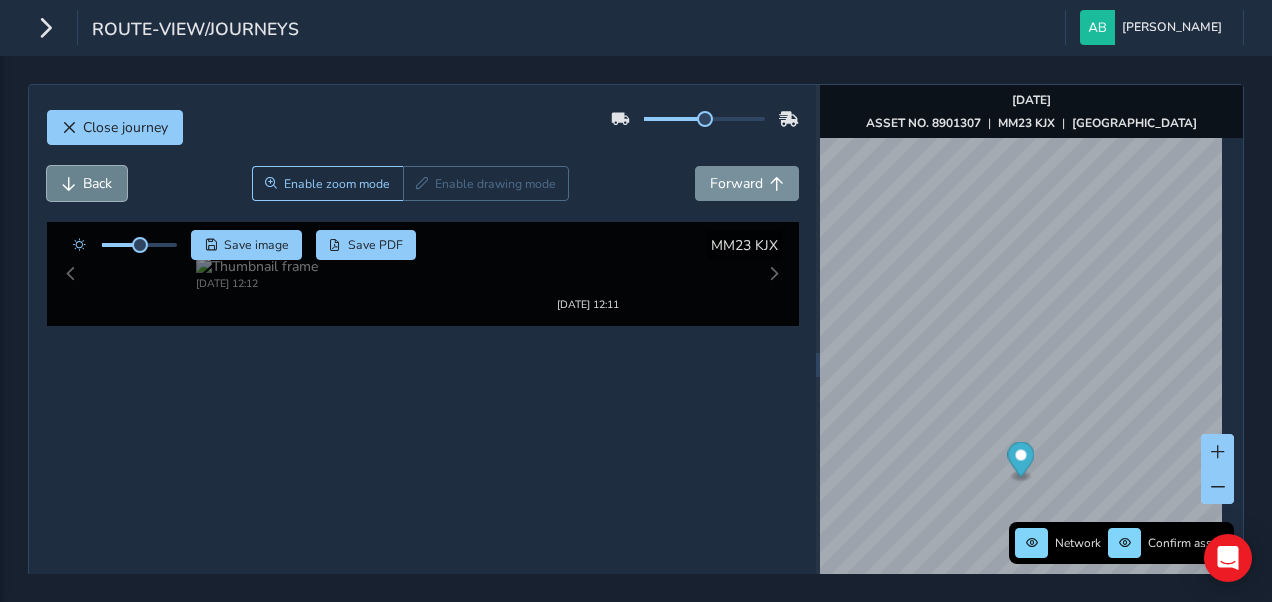 click on "Back" at bounding box center (87, 183) 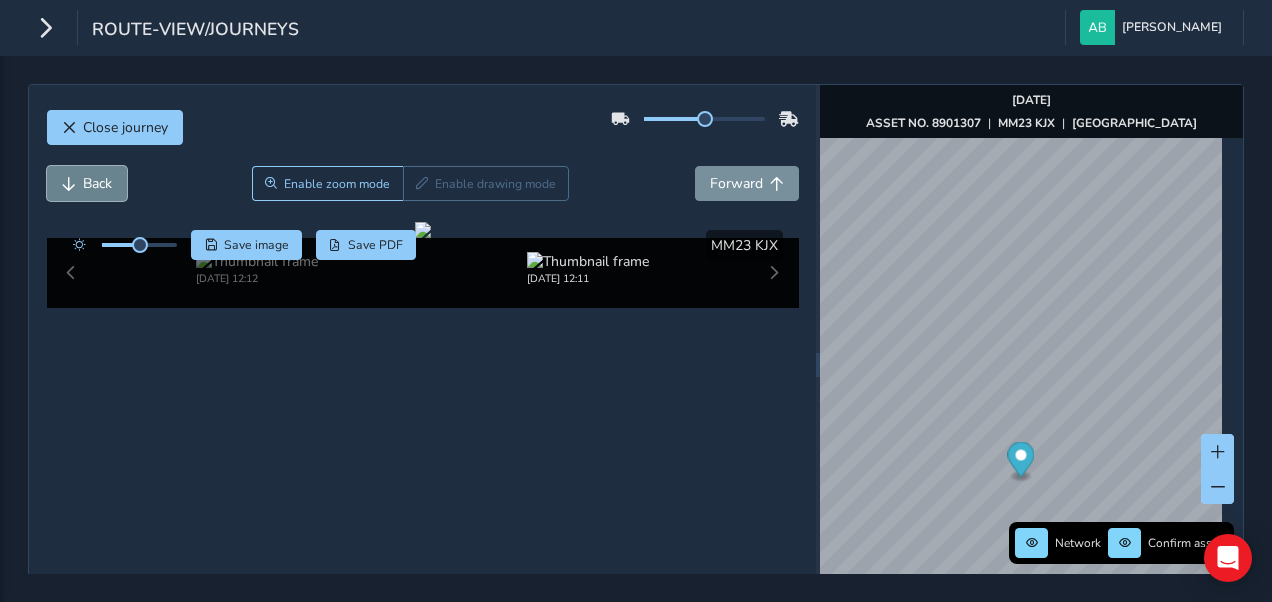 click on "Back" at bounding box center (87, 183) 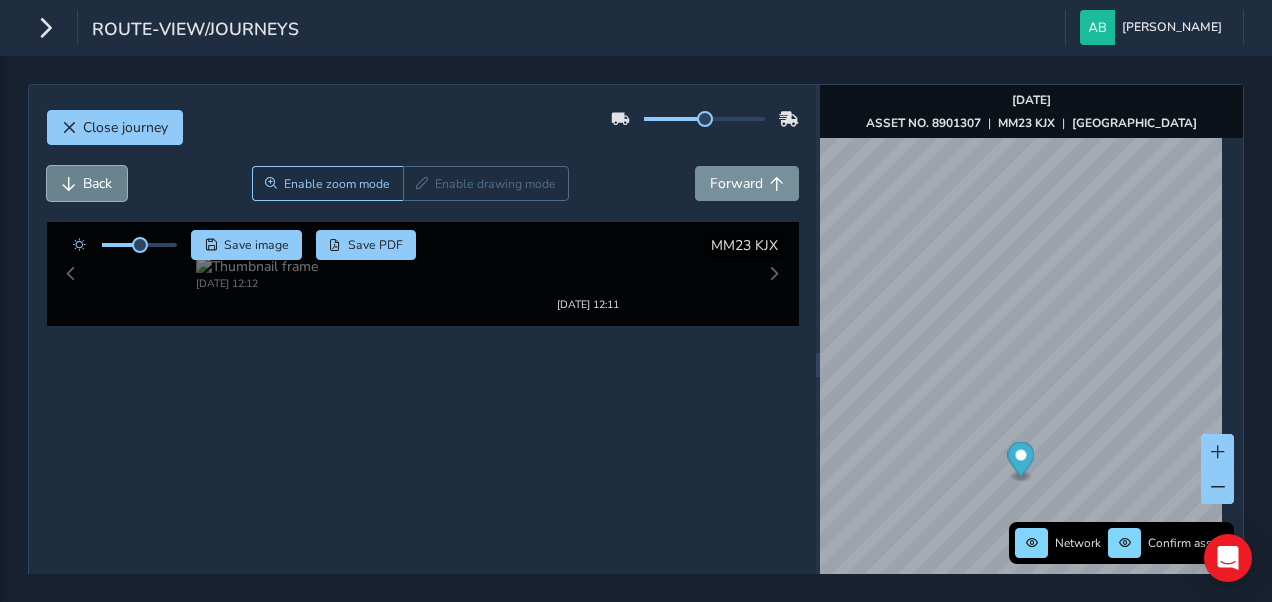click on "Back" at bounding box center [87, 183] 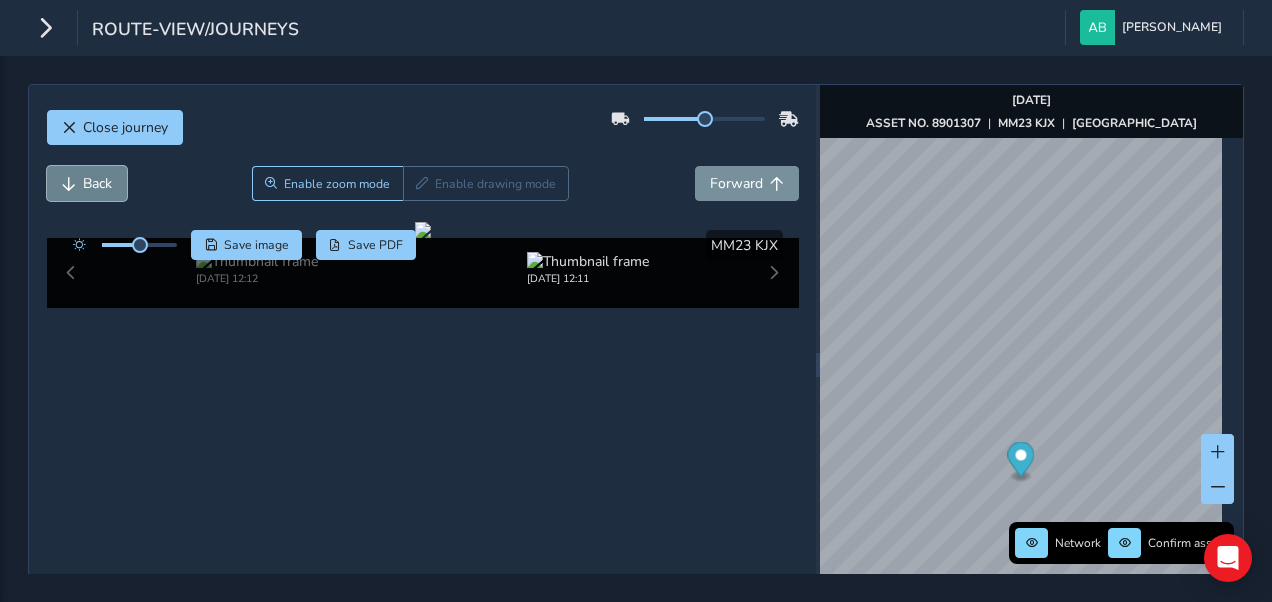 click on "Back" at bounding box center (87, 183) 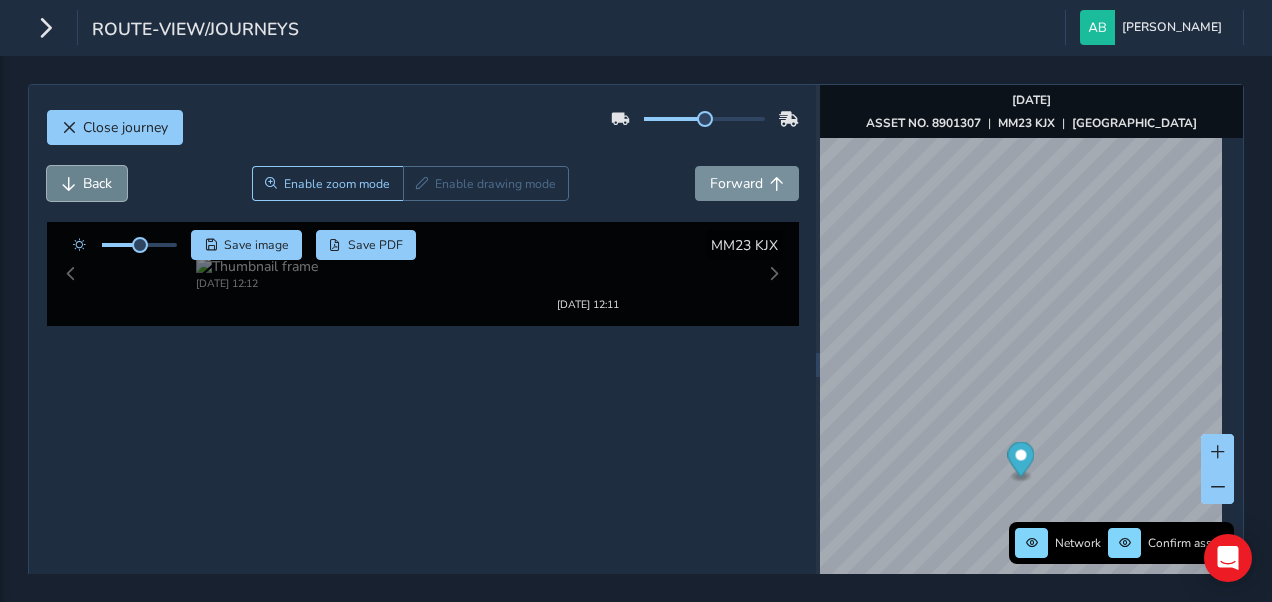 click on "Back" at bounding box center (87, 183) 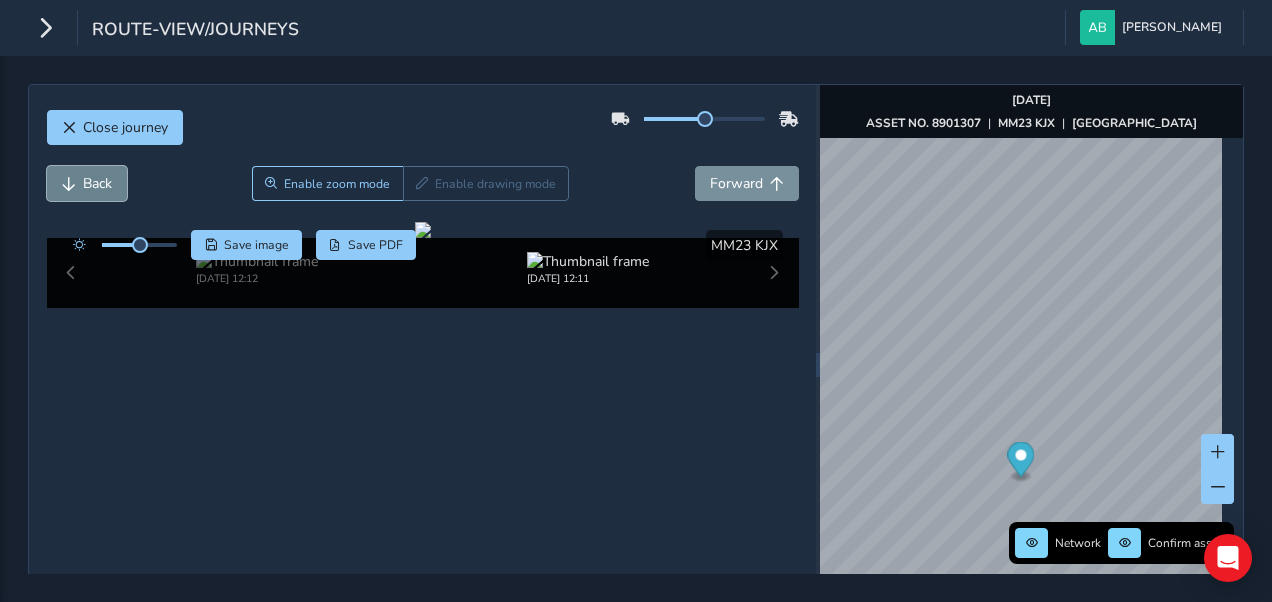 click on "Back" at bounding box center [87, 183] 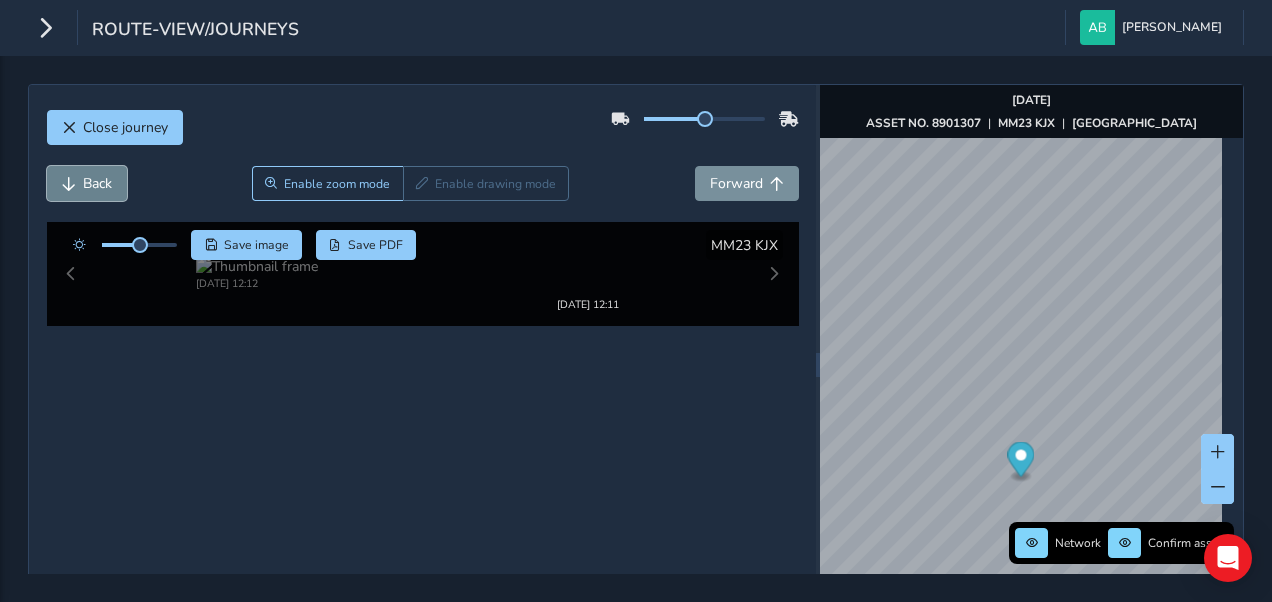 click on "Back" at bounding box center [87, 183] 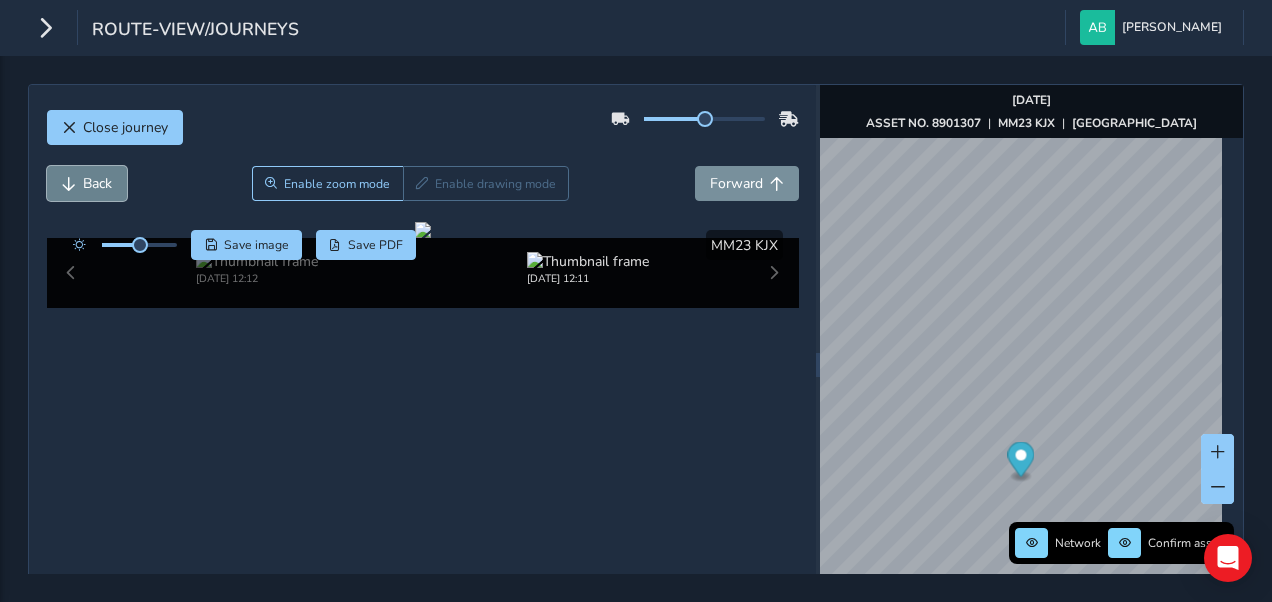 click on "Back" at bounding box center (87, 183) 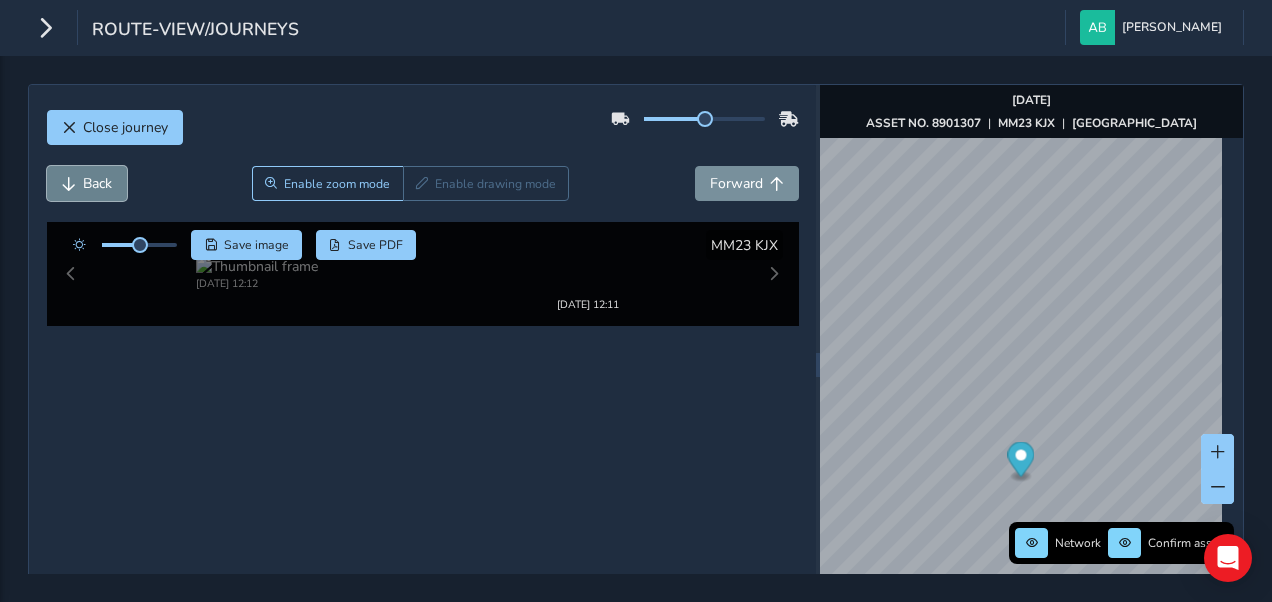 click on "Back" at bounding box center (87, 183) 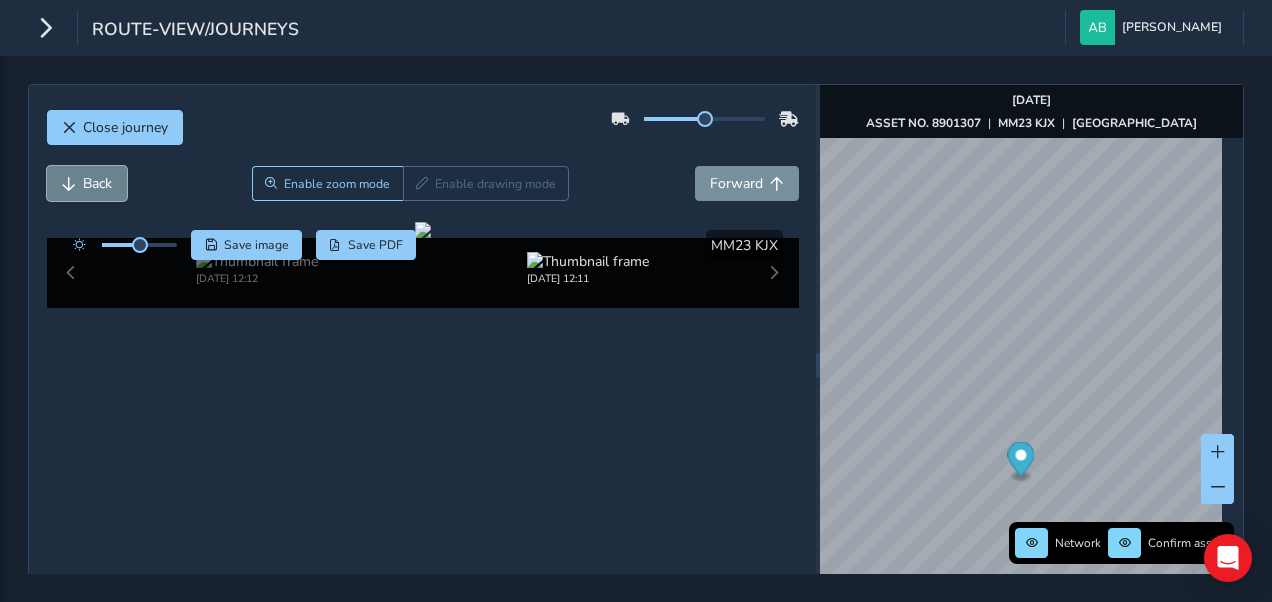 click on "Back" at bounding box center [87, 183] 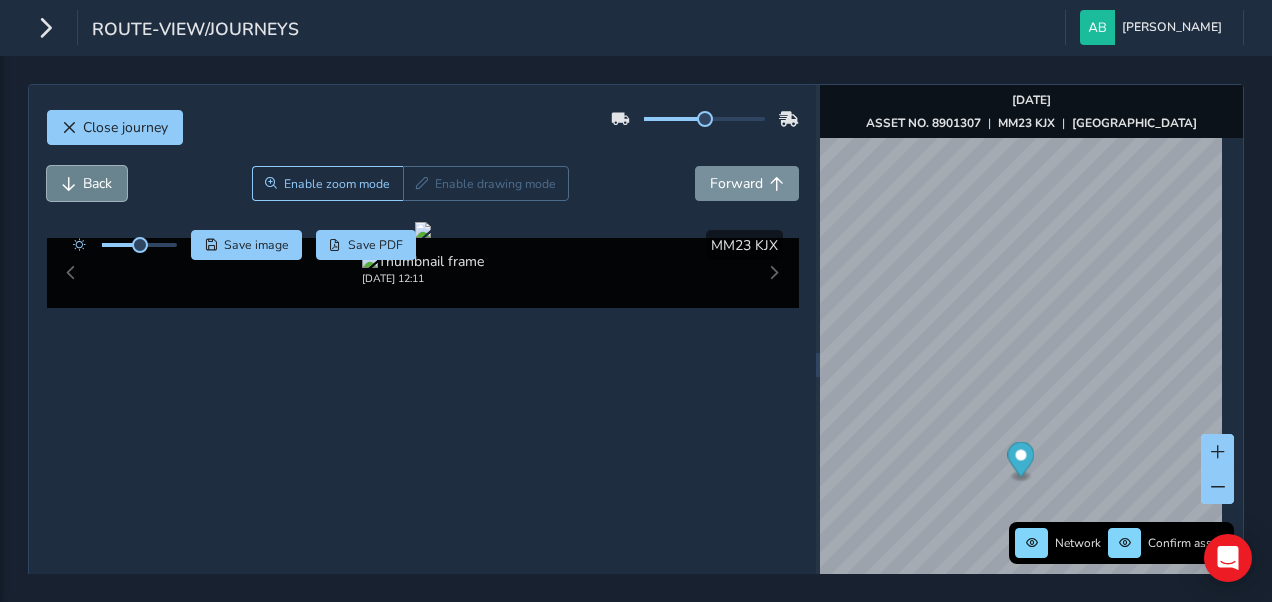 click on "Back" at bounding box center (87, 183) 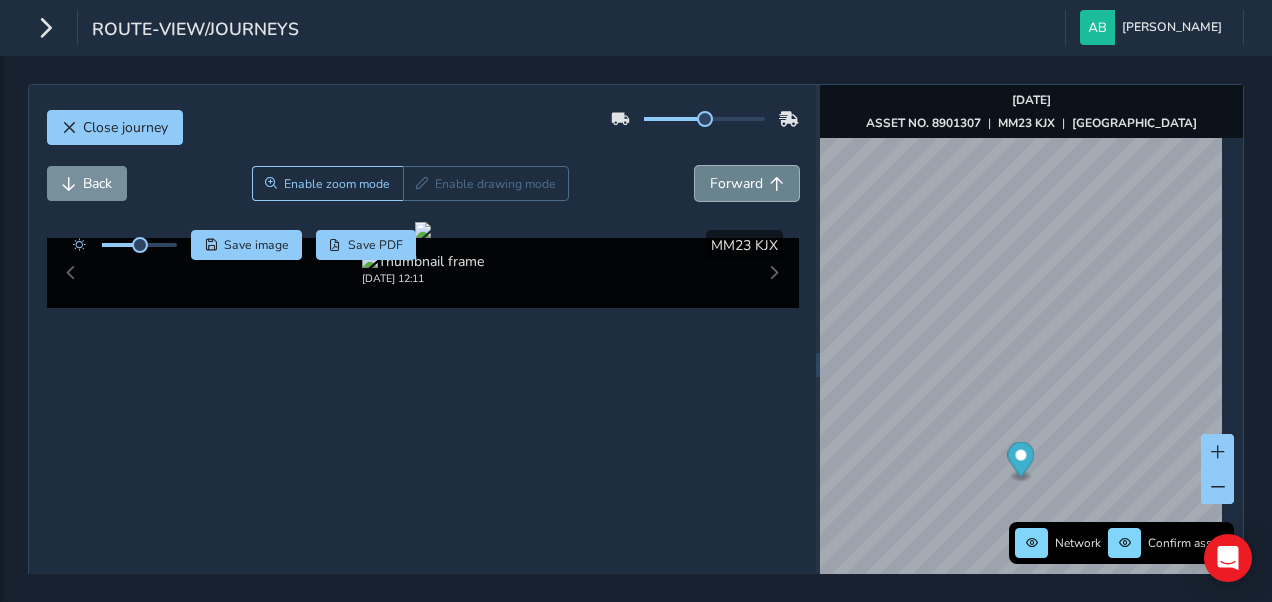 click on "Forward" at bounding box center (747, 183) 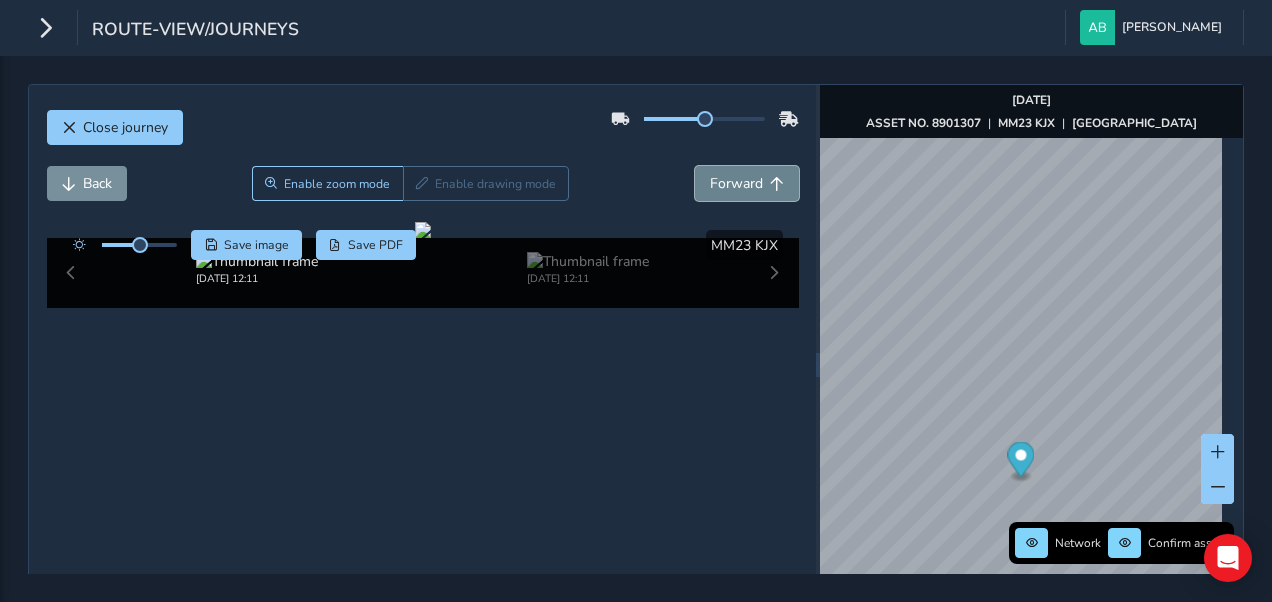 click on "Forward" at bounding box center (747, 183) 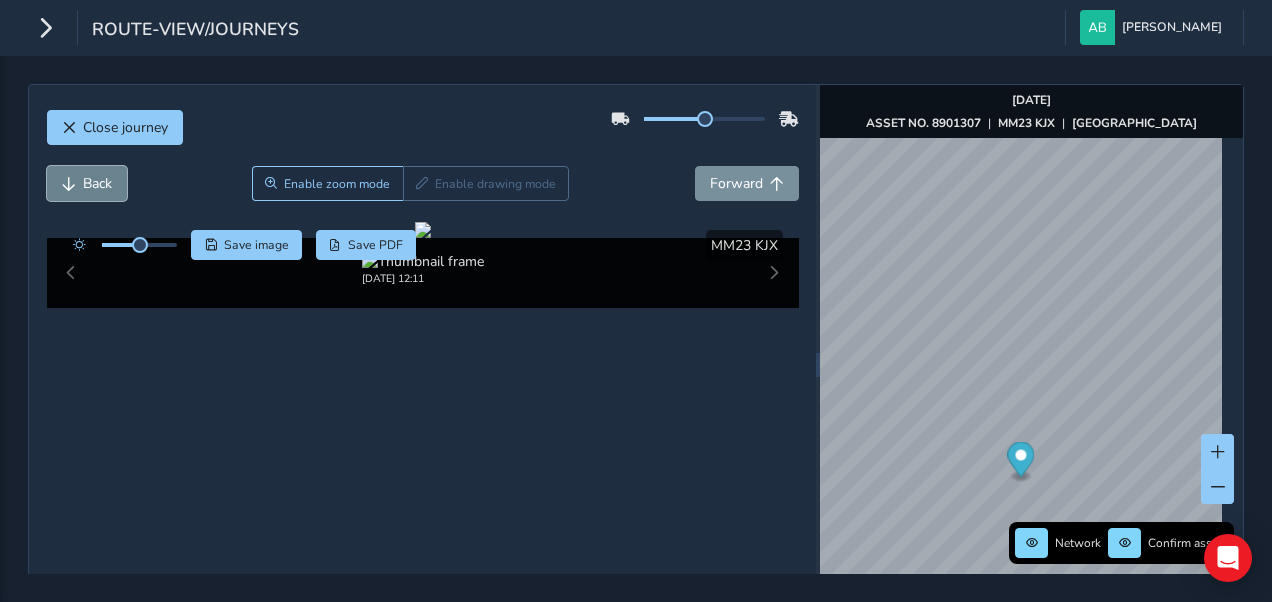 click on "Back" at bounding box center [97, 183] 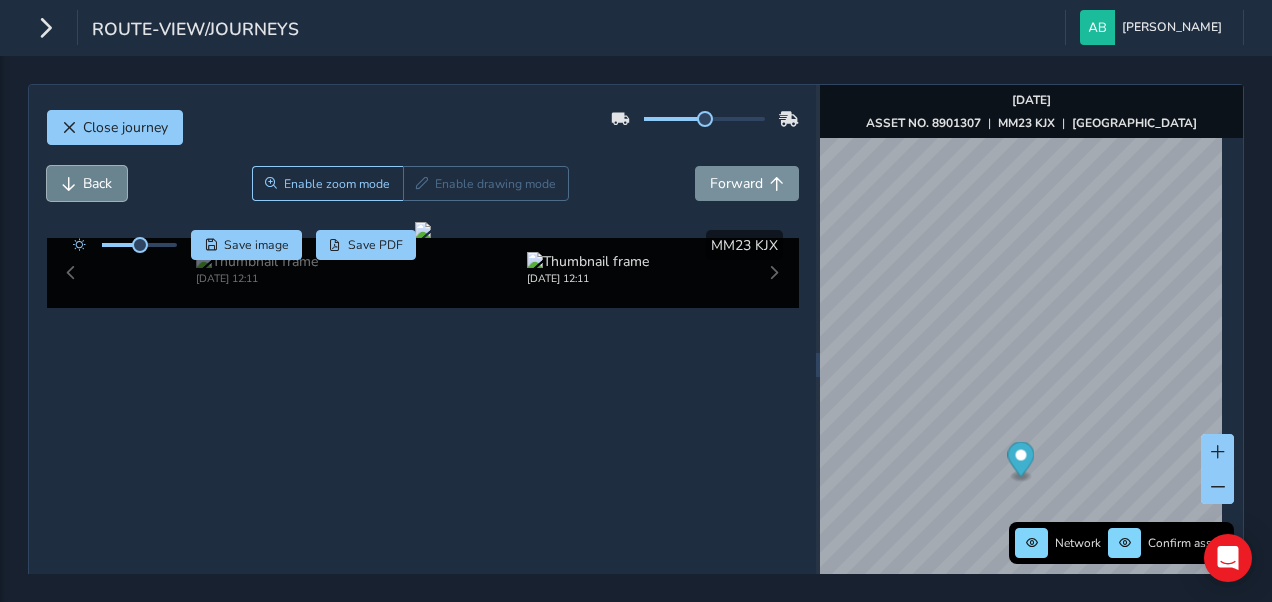 click on "Back" at bounding box center [97, 183] 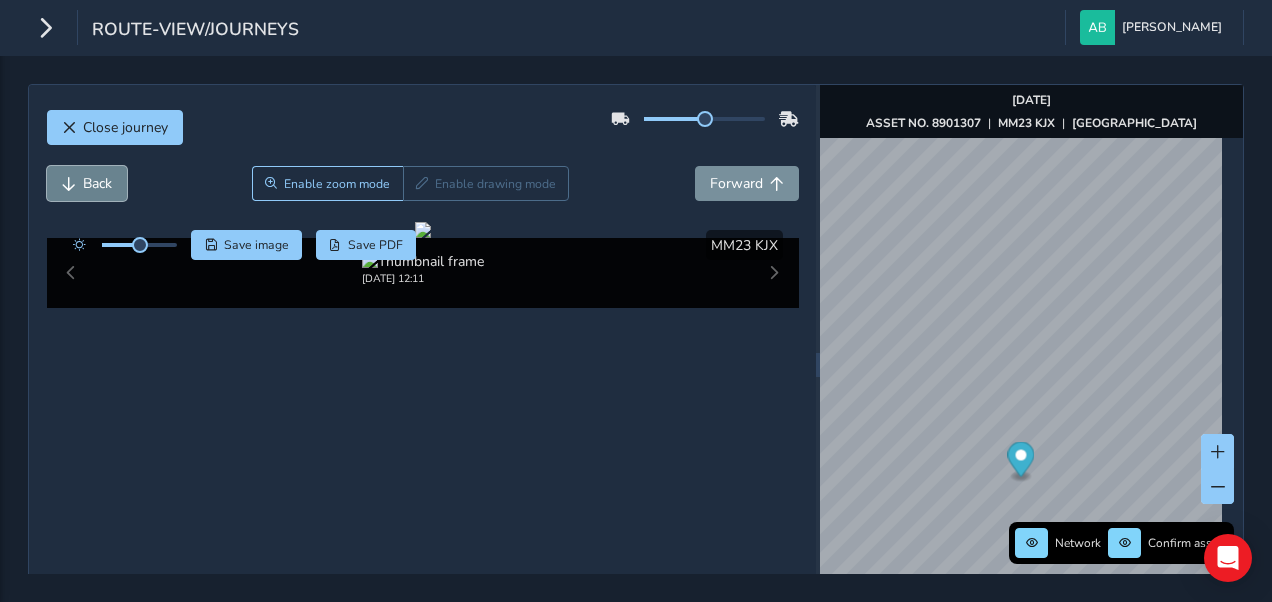 click on "Back" at bounding box center [97, 183] 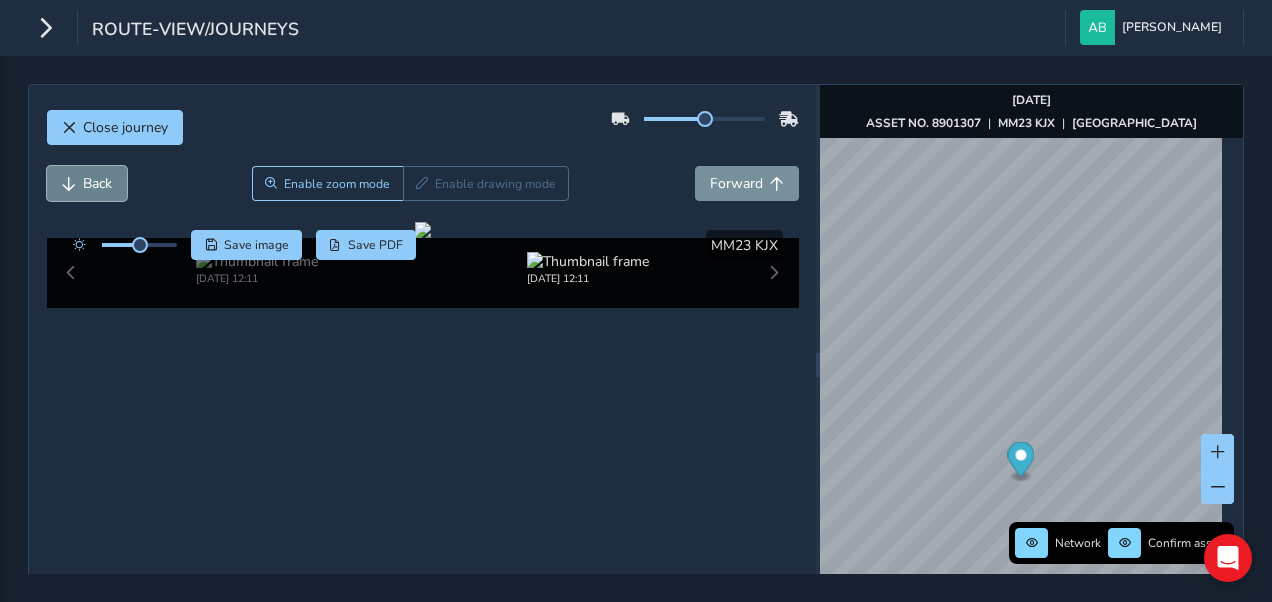 click on "Back" at bounding box center (97, 183) 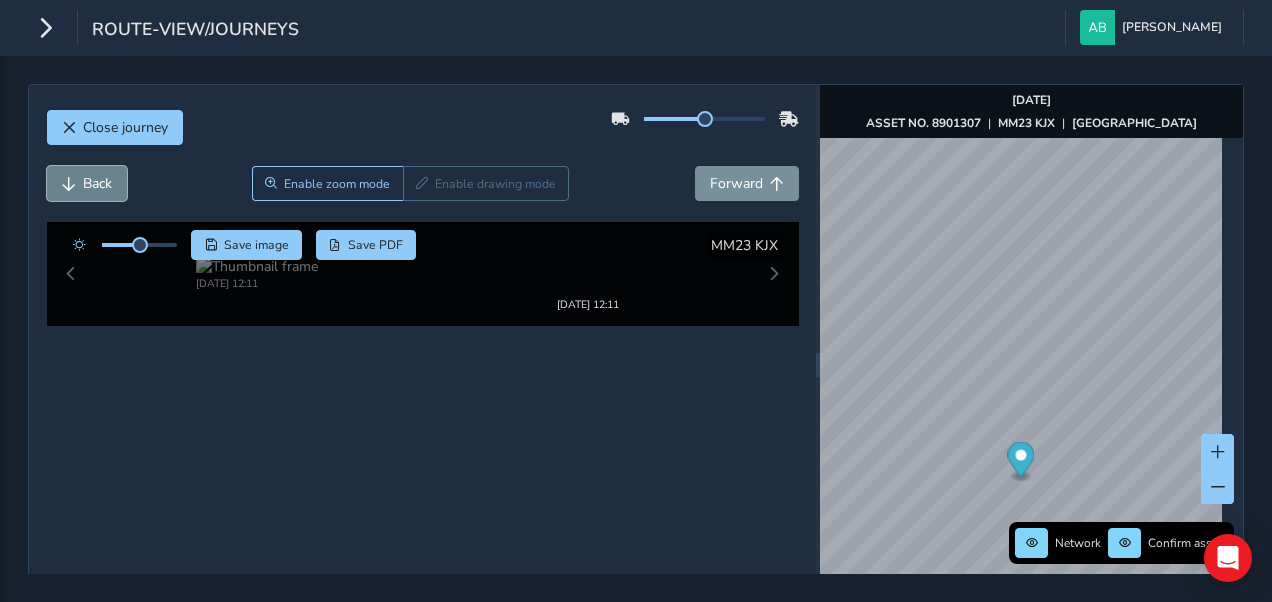 click on "Back" at bounding box center [97, 183] 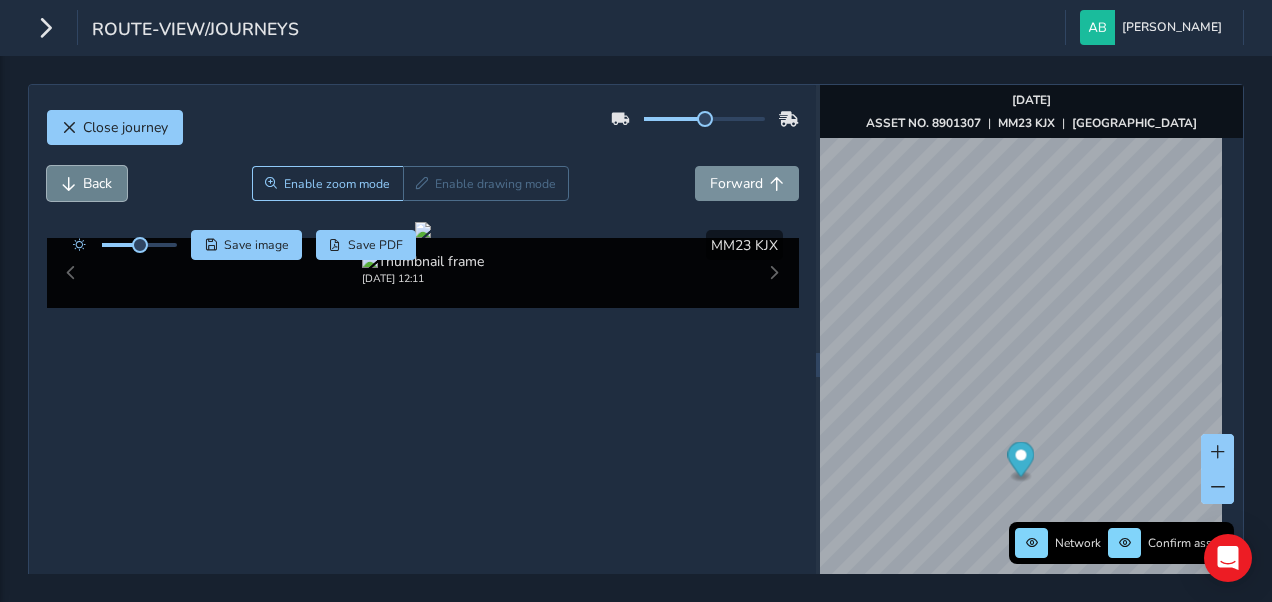 click on "Back" at bounding box center [97, 183] 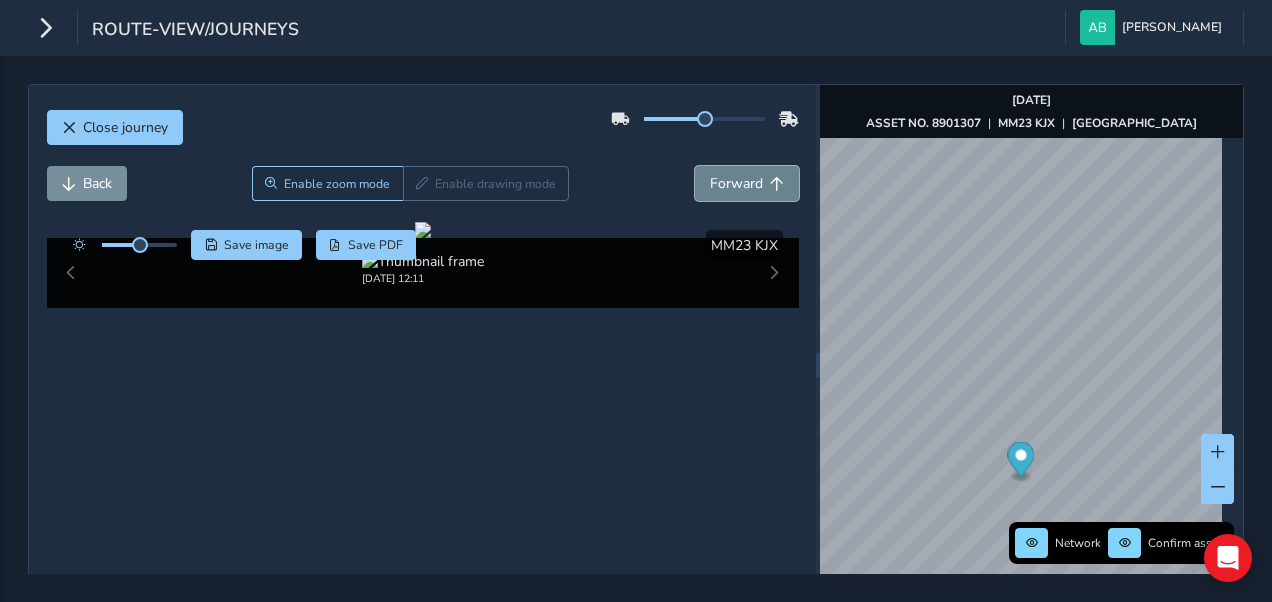 click on "Forward" at bounding box center [736, 183] 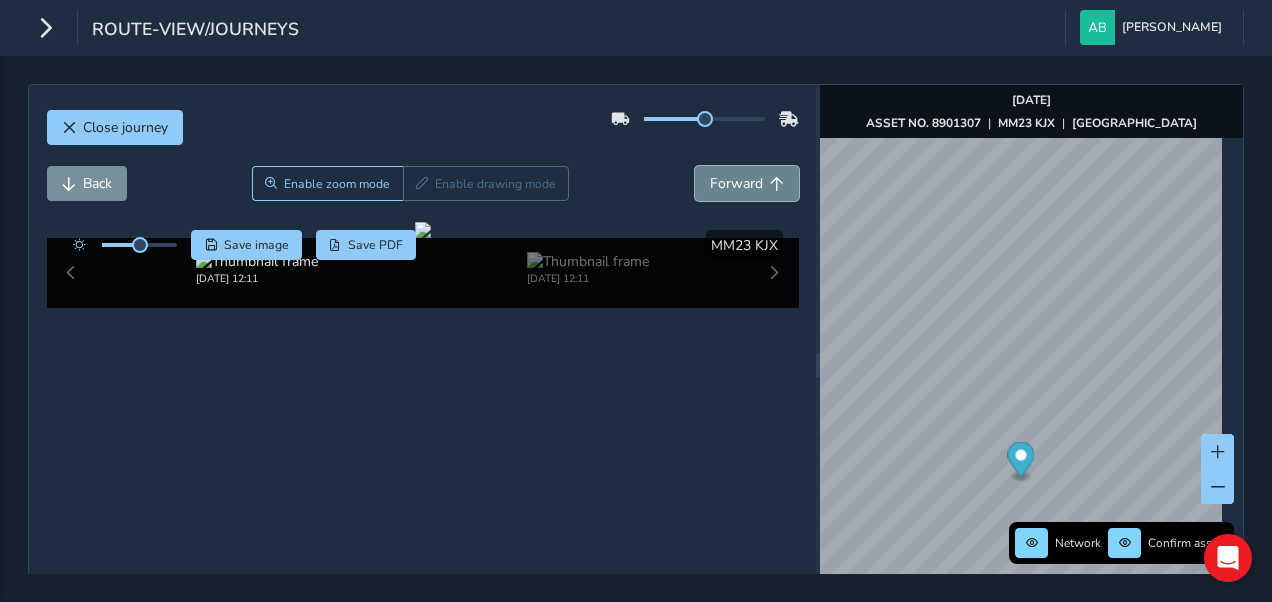 click on "Forward" at bounding box center [736, 183] 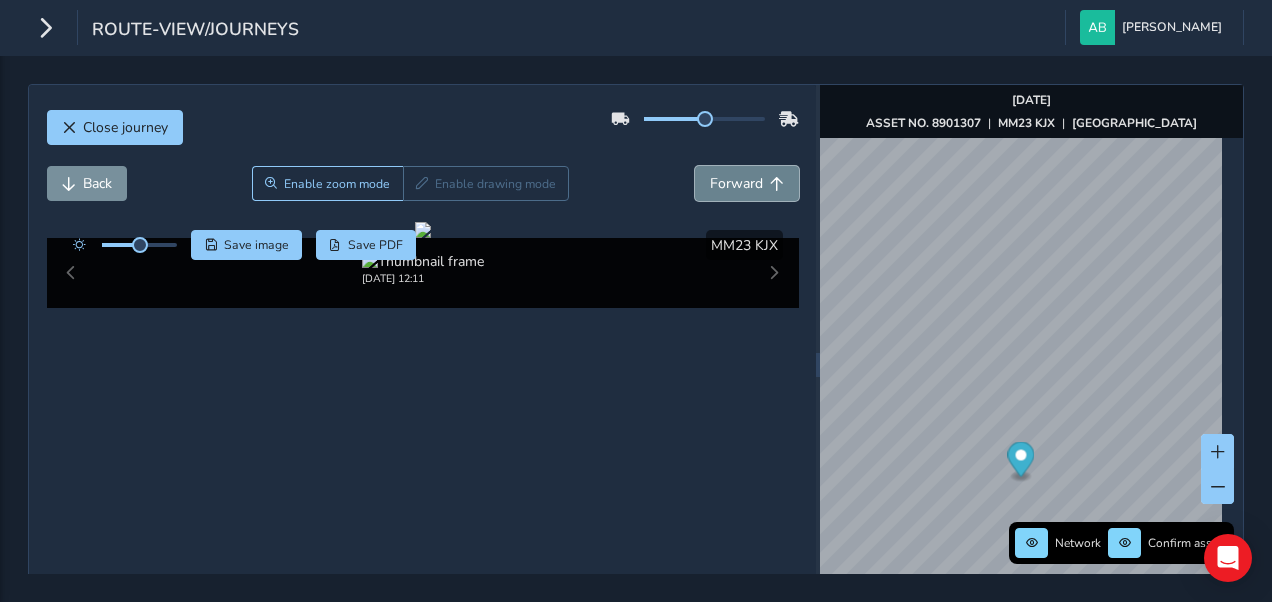 click on "Forward" at bounding box center (736, 183) 